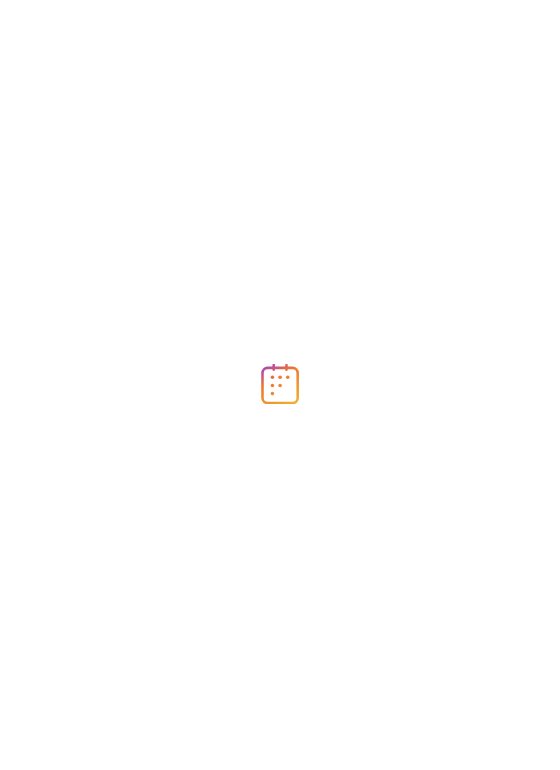 scroll, scrollTop: 0, scrollLeft: 0, axis: both 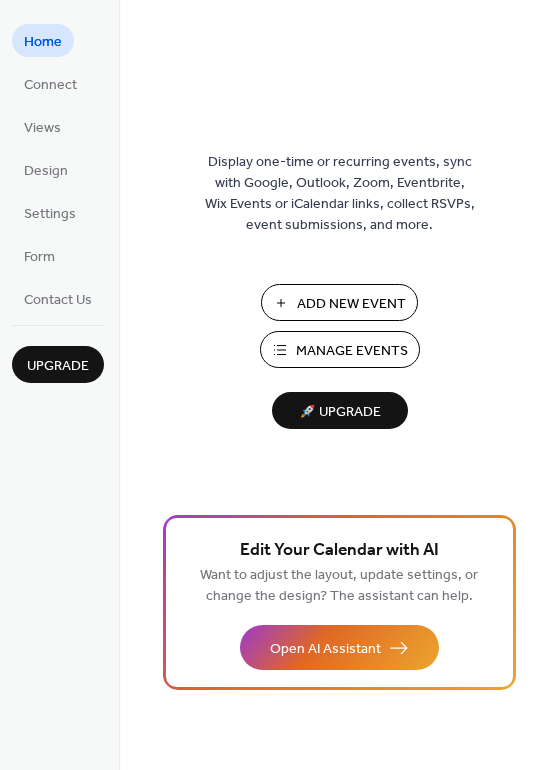click on "Add New Event" at bounding box center [351, 304] 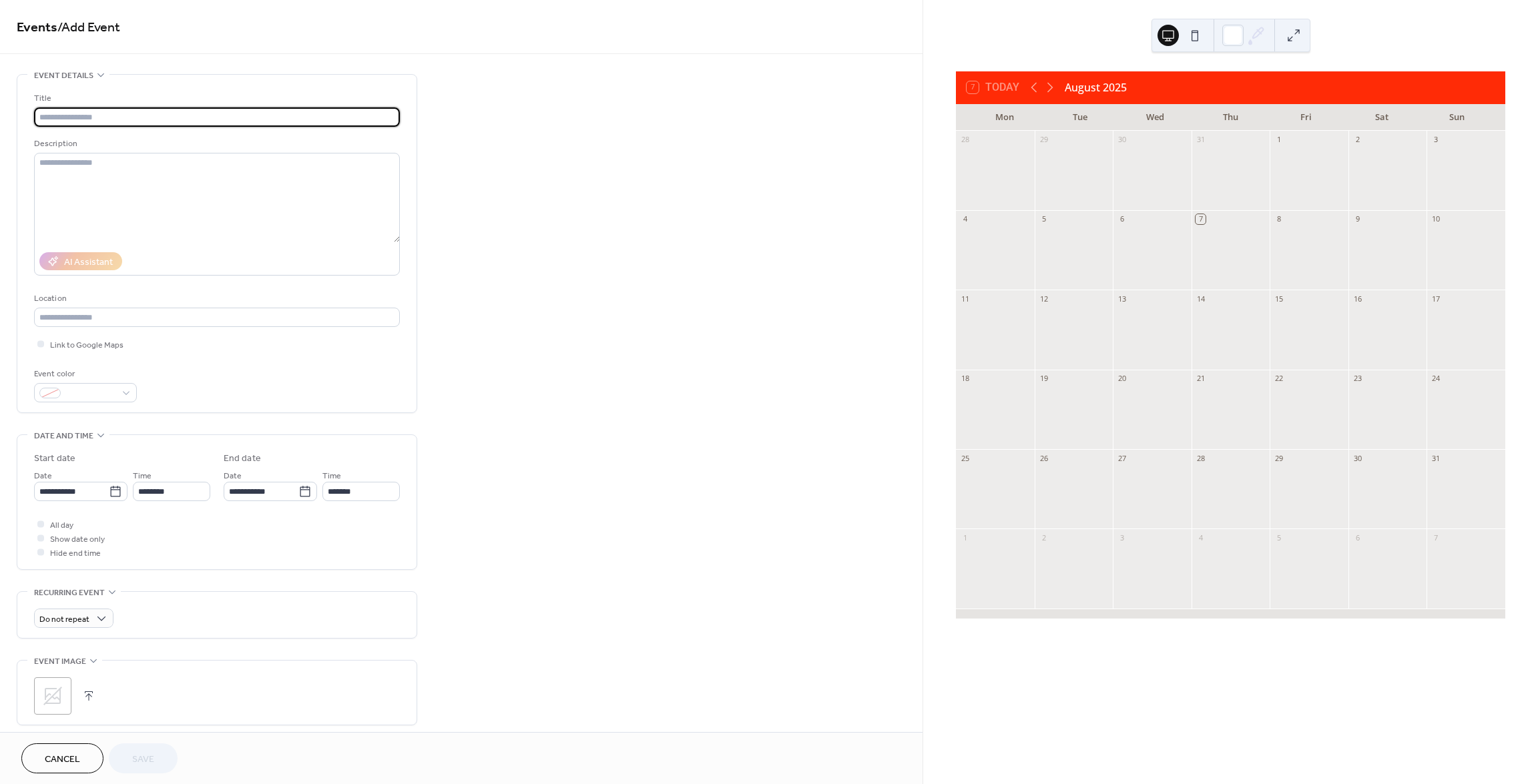 scroll, scrollTop: 0, scrollLeft: 0, axis: both 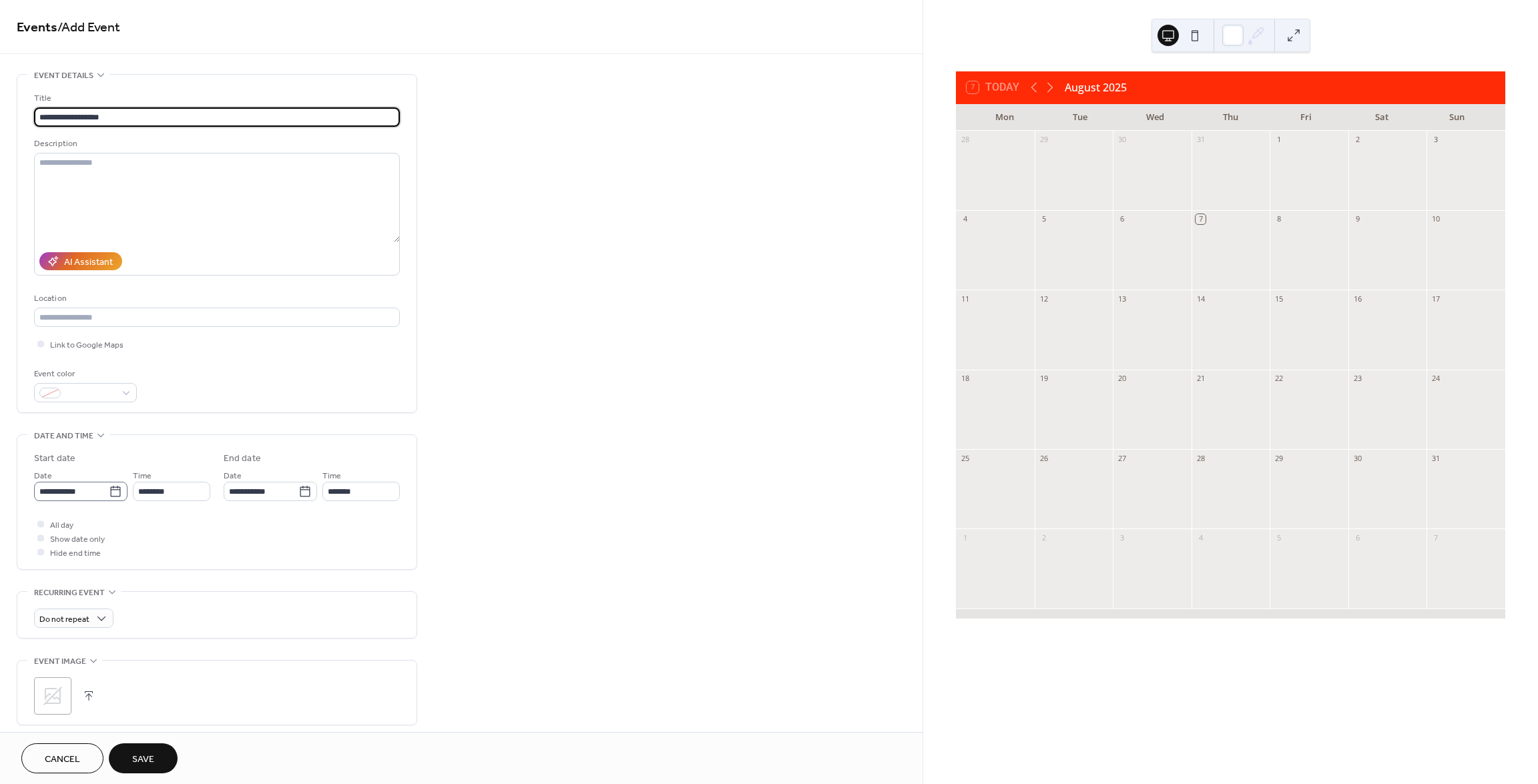 type on "**********" 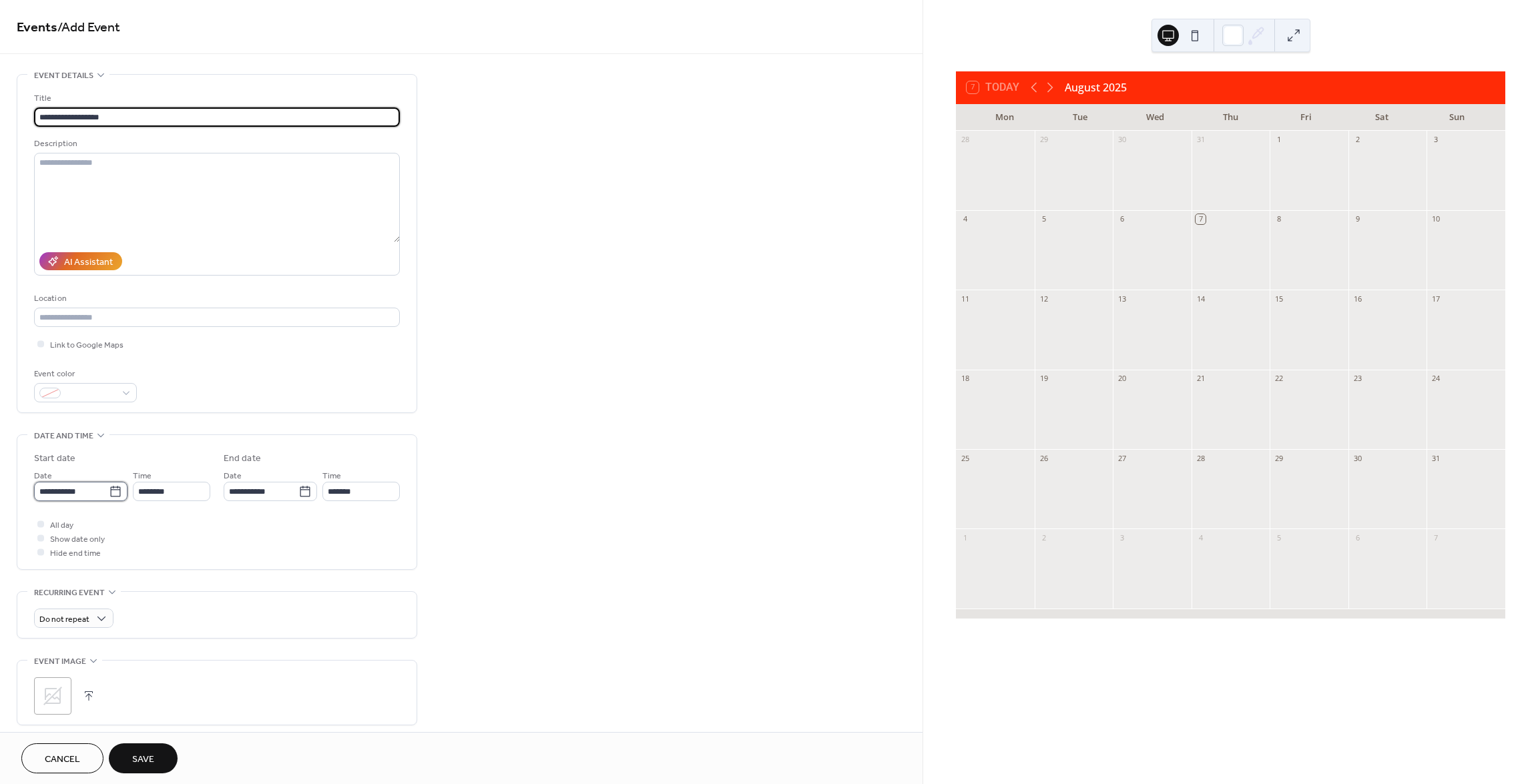 click on "**********" at bounding box center (71, 491) 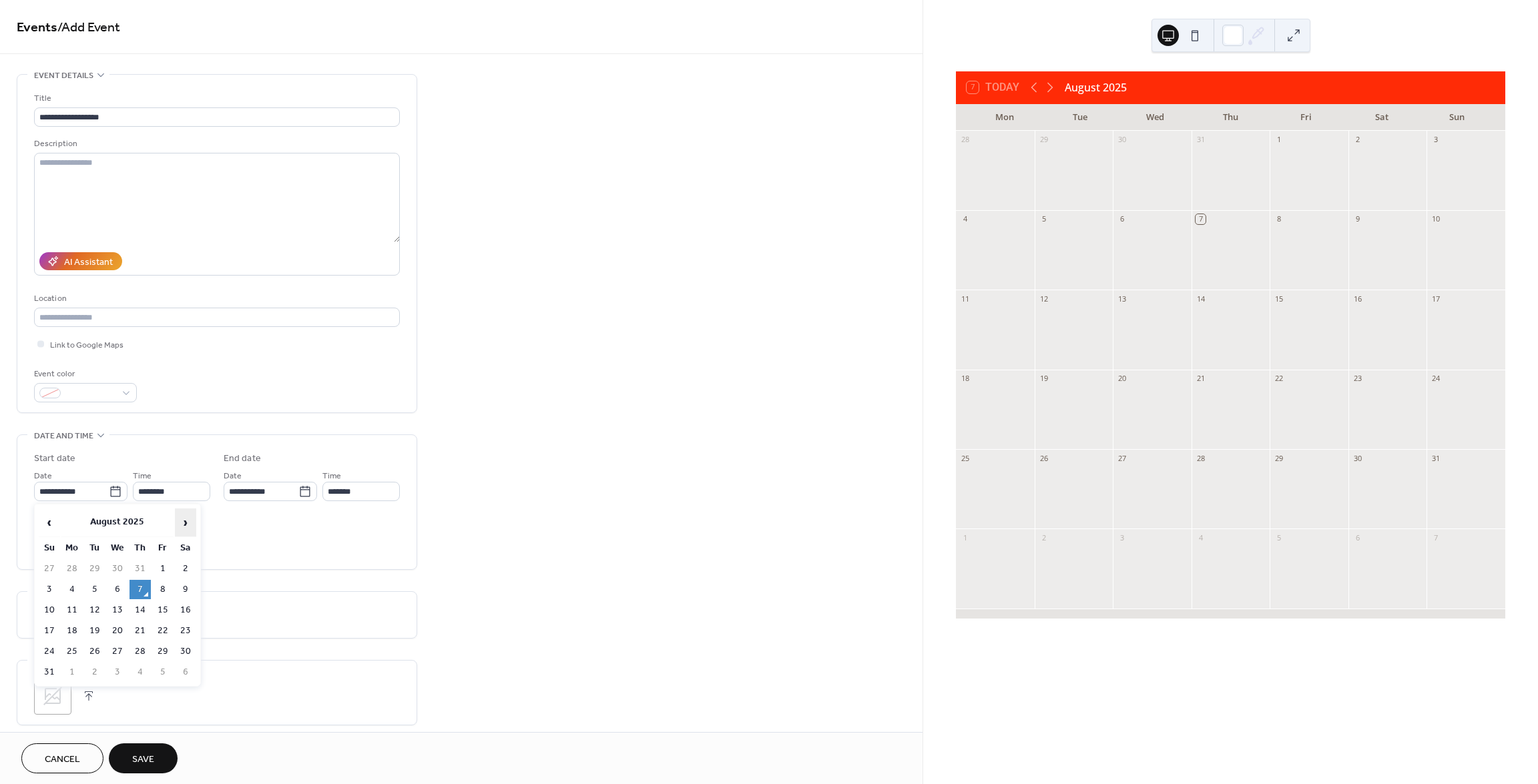 click on "›" at bounding box center [186, 522] 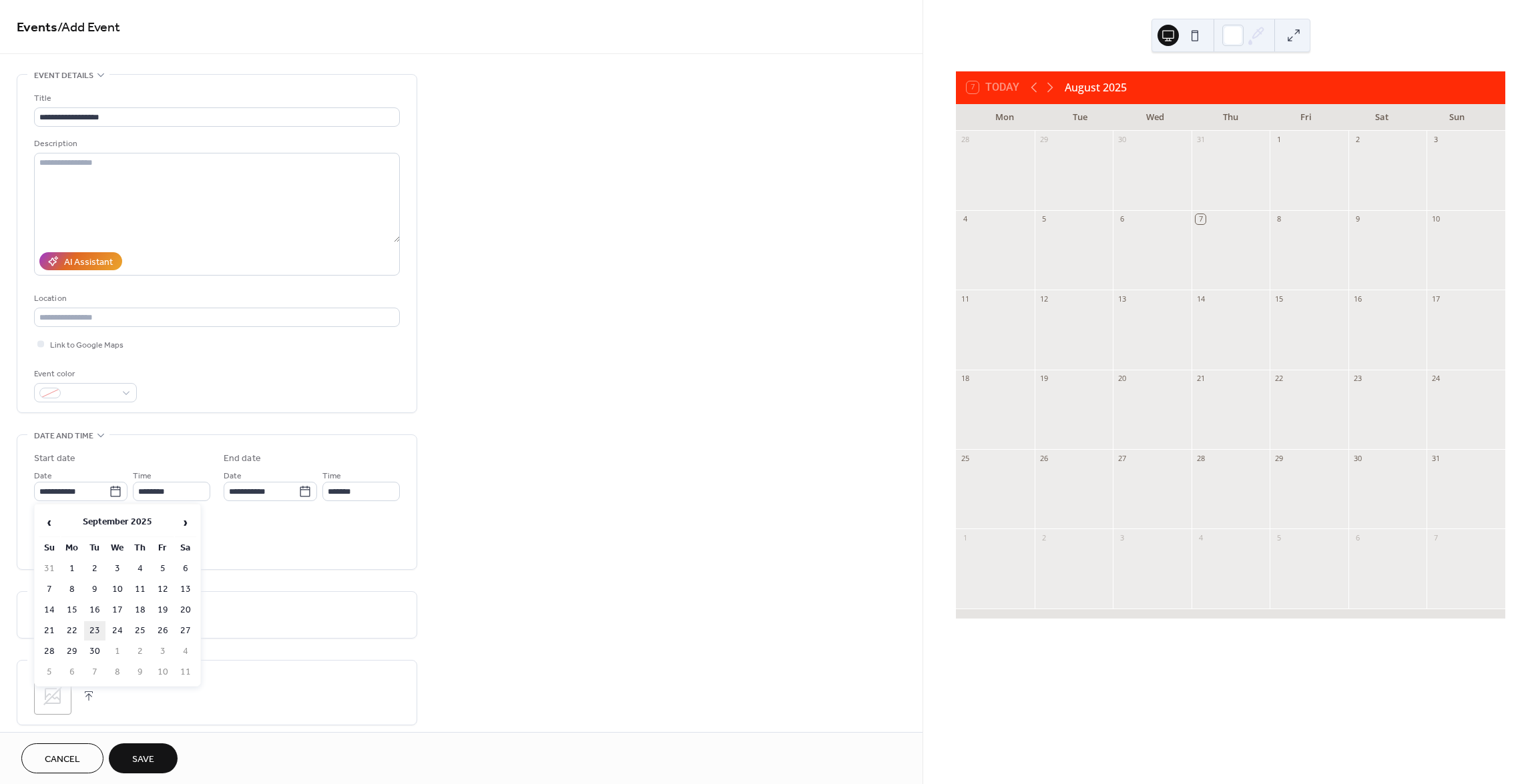 click on "23" at bounding box center [95, 631] 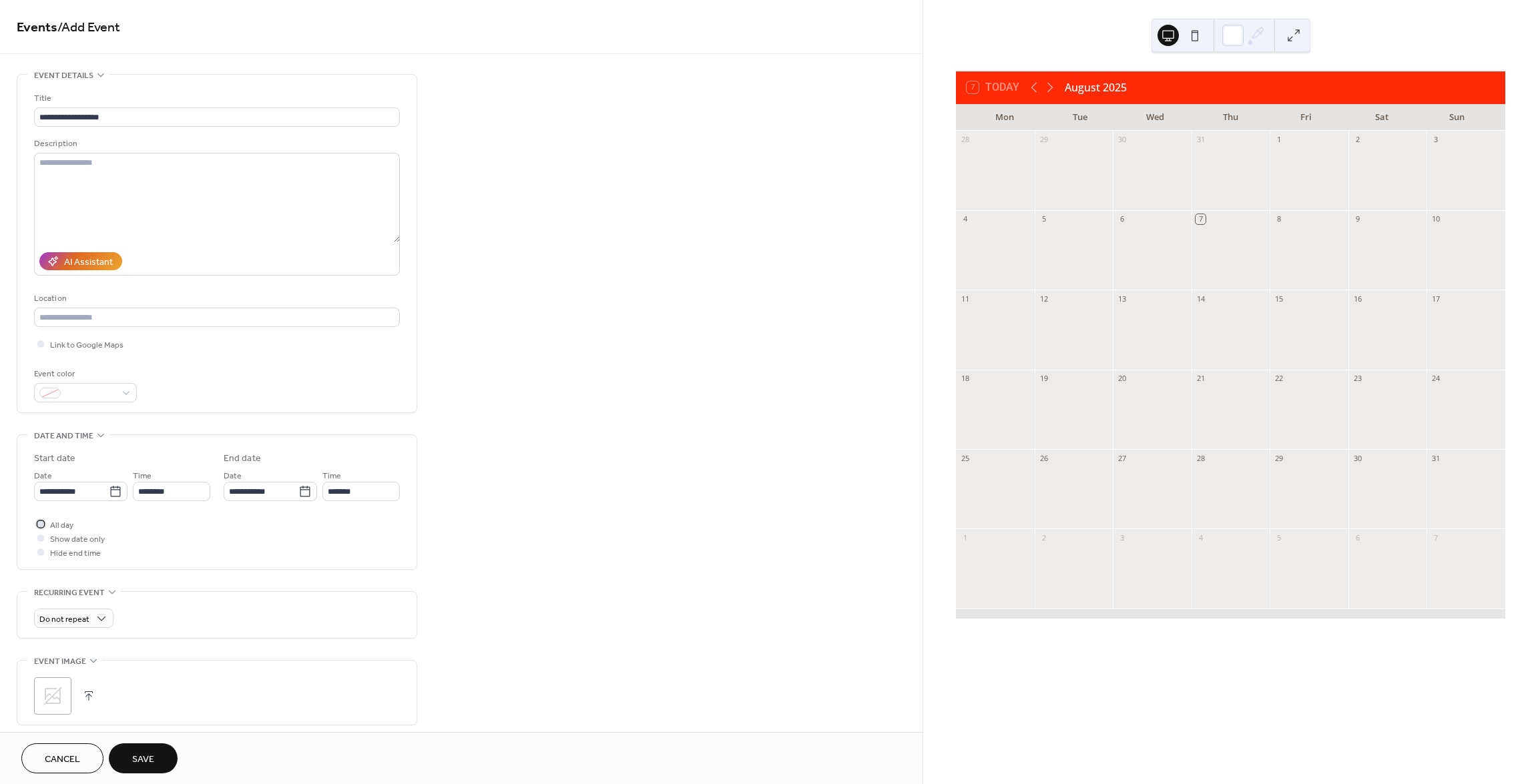 click at bounding box center (41, 524) 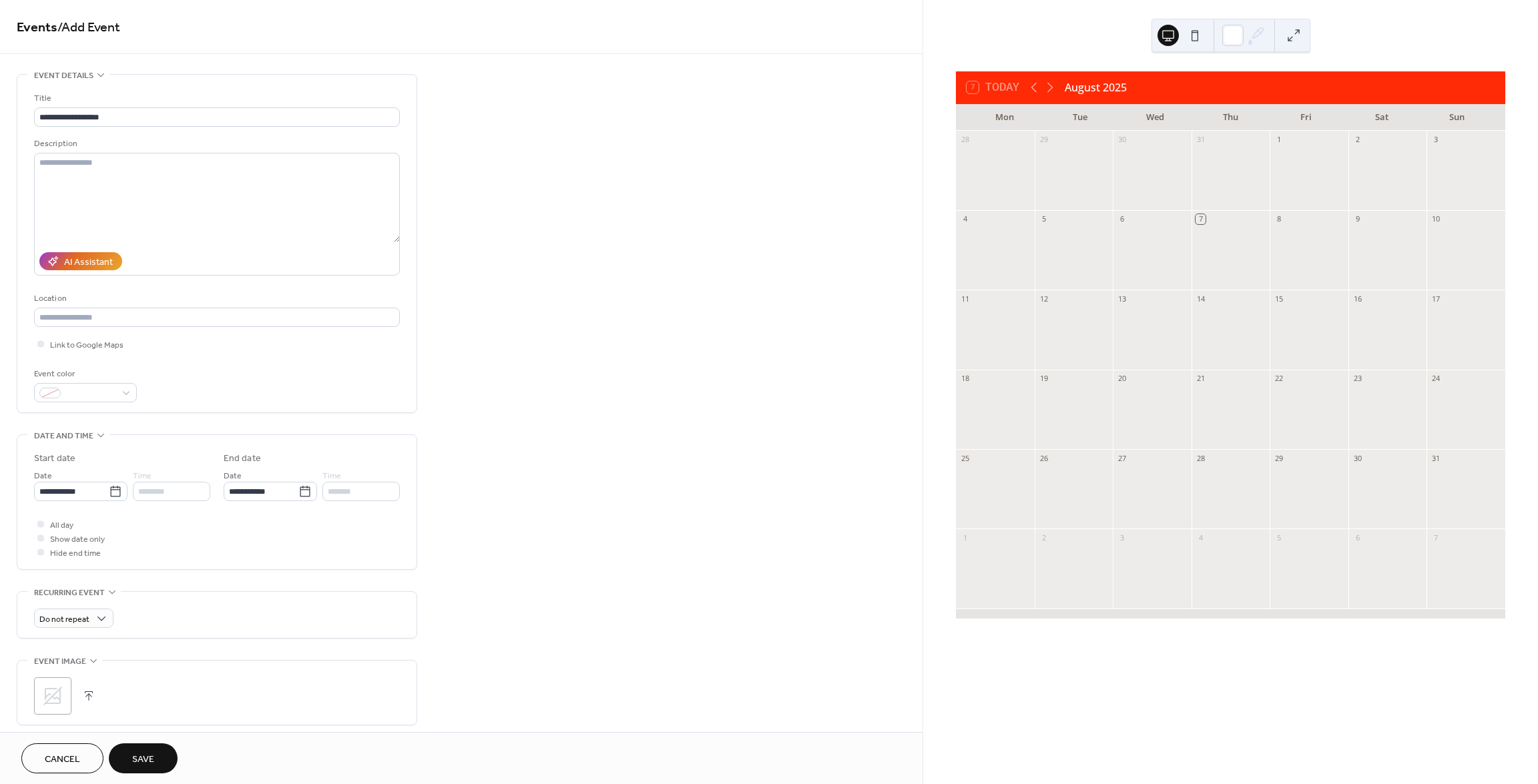 click on "Save" at bounding box center (143, 759) 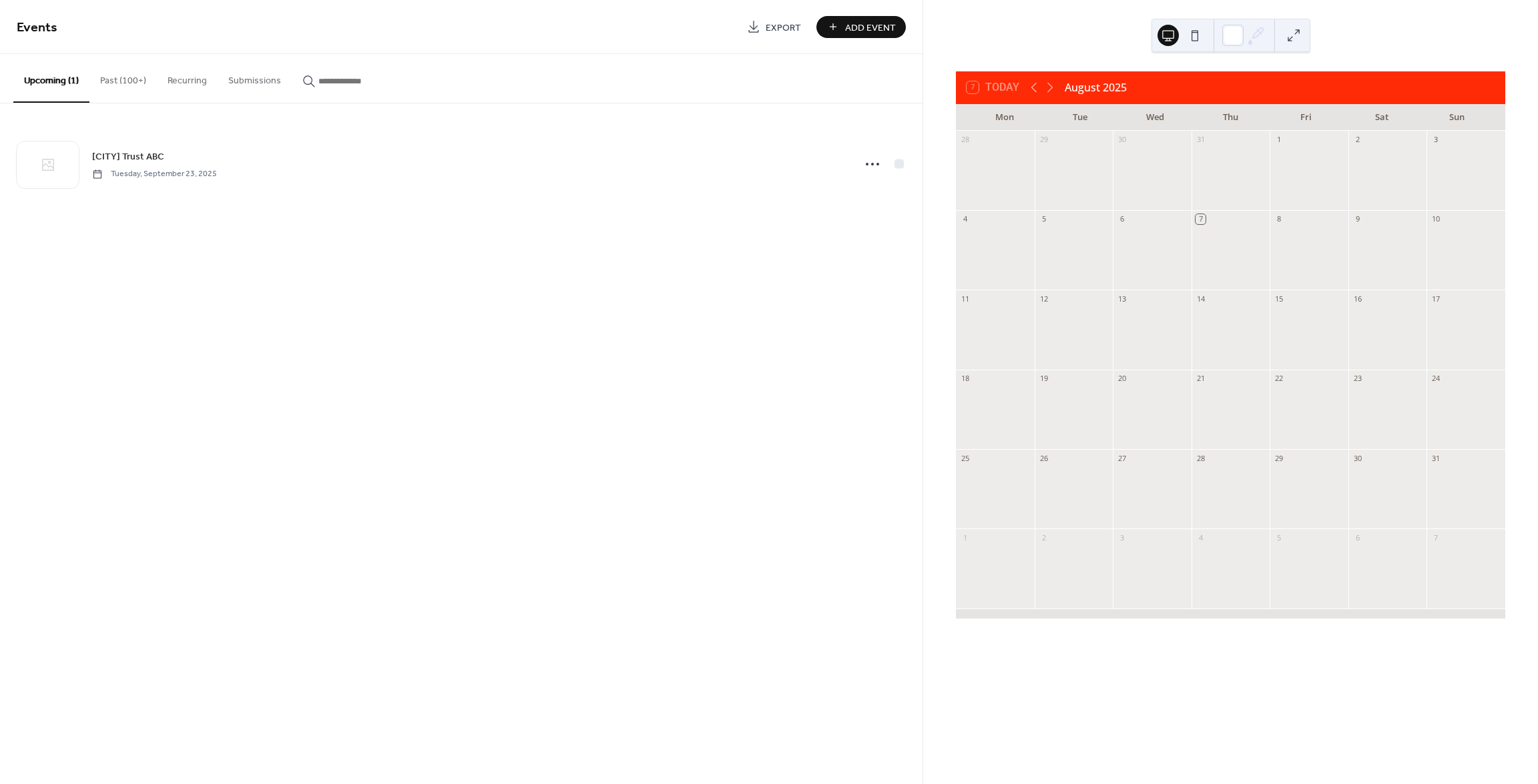 click on "Add Event" at bounding box center [870, 27] 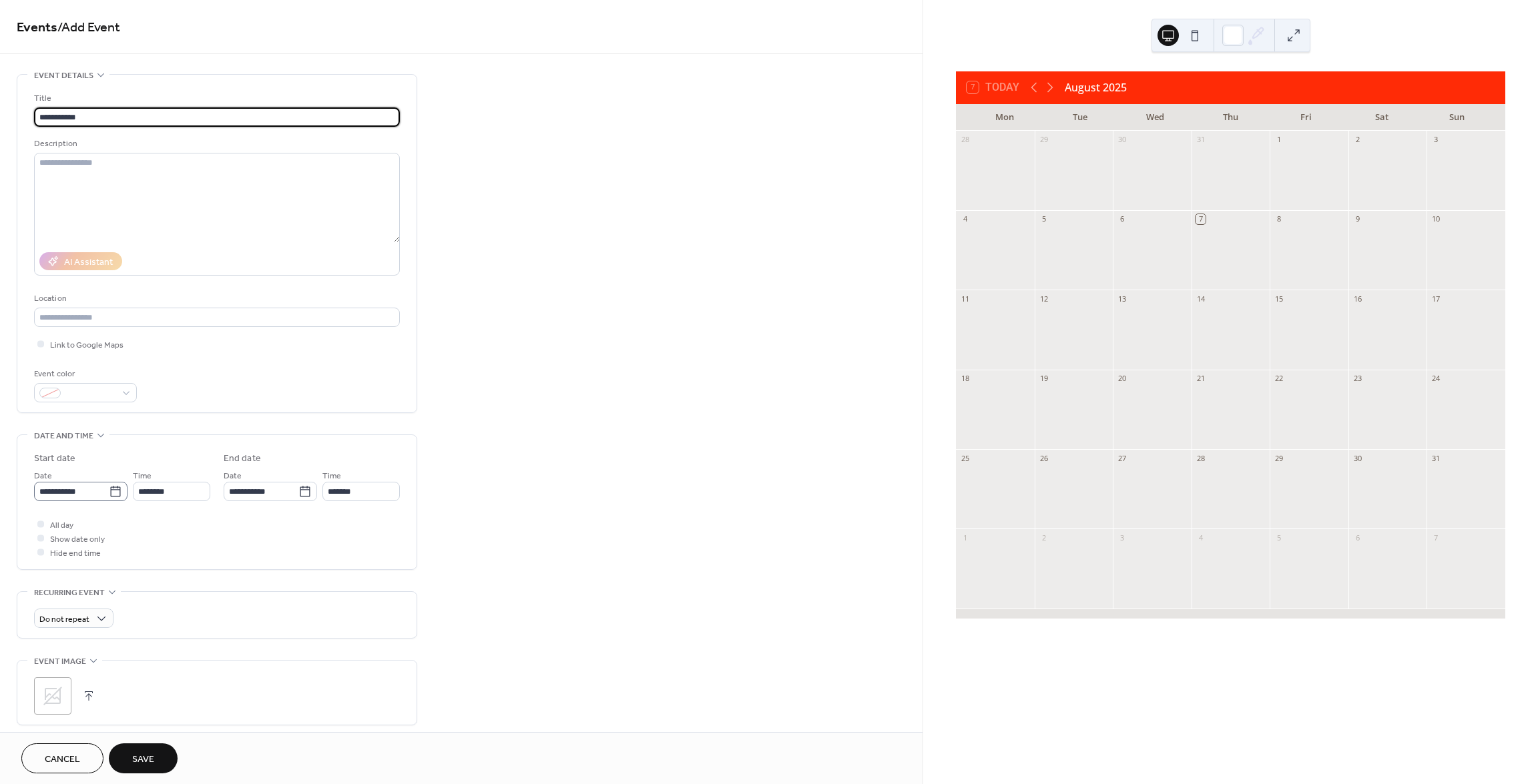 type on "**********" 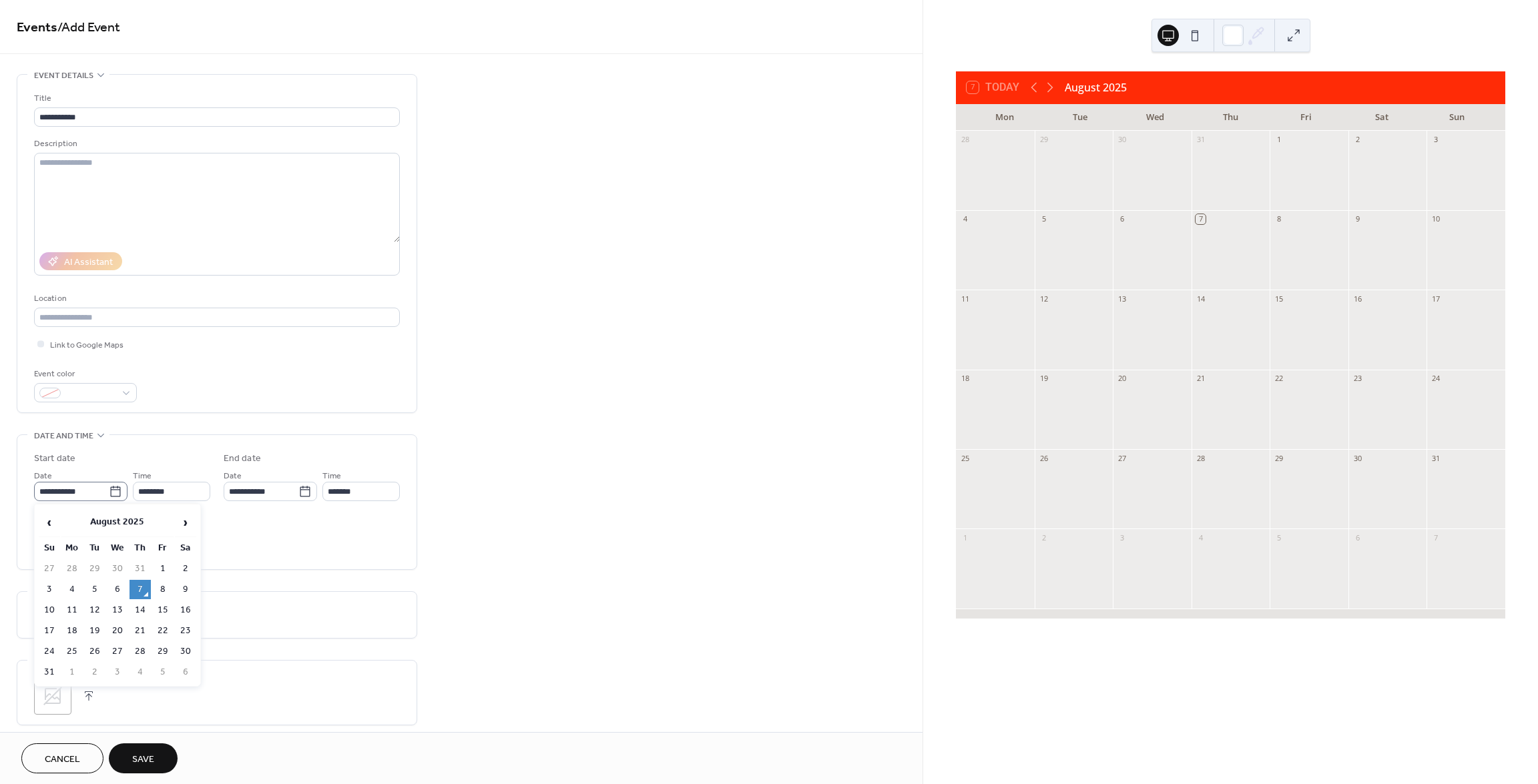 click 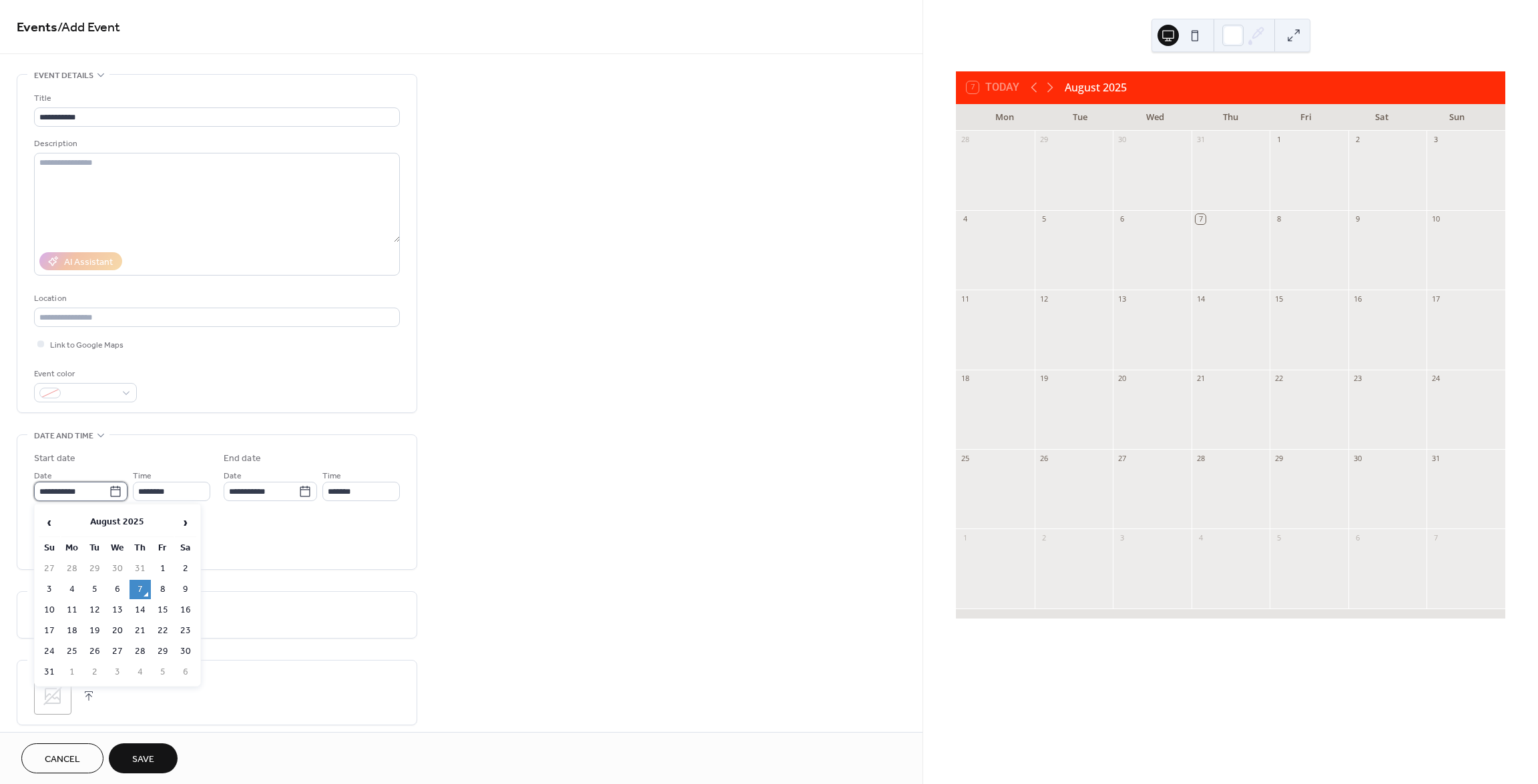 click on "**********" at bounding box center (71, 491) 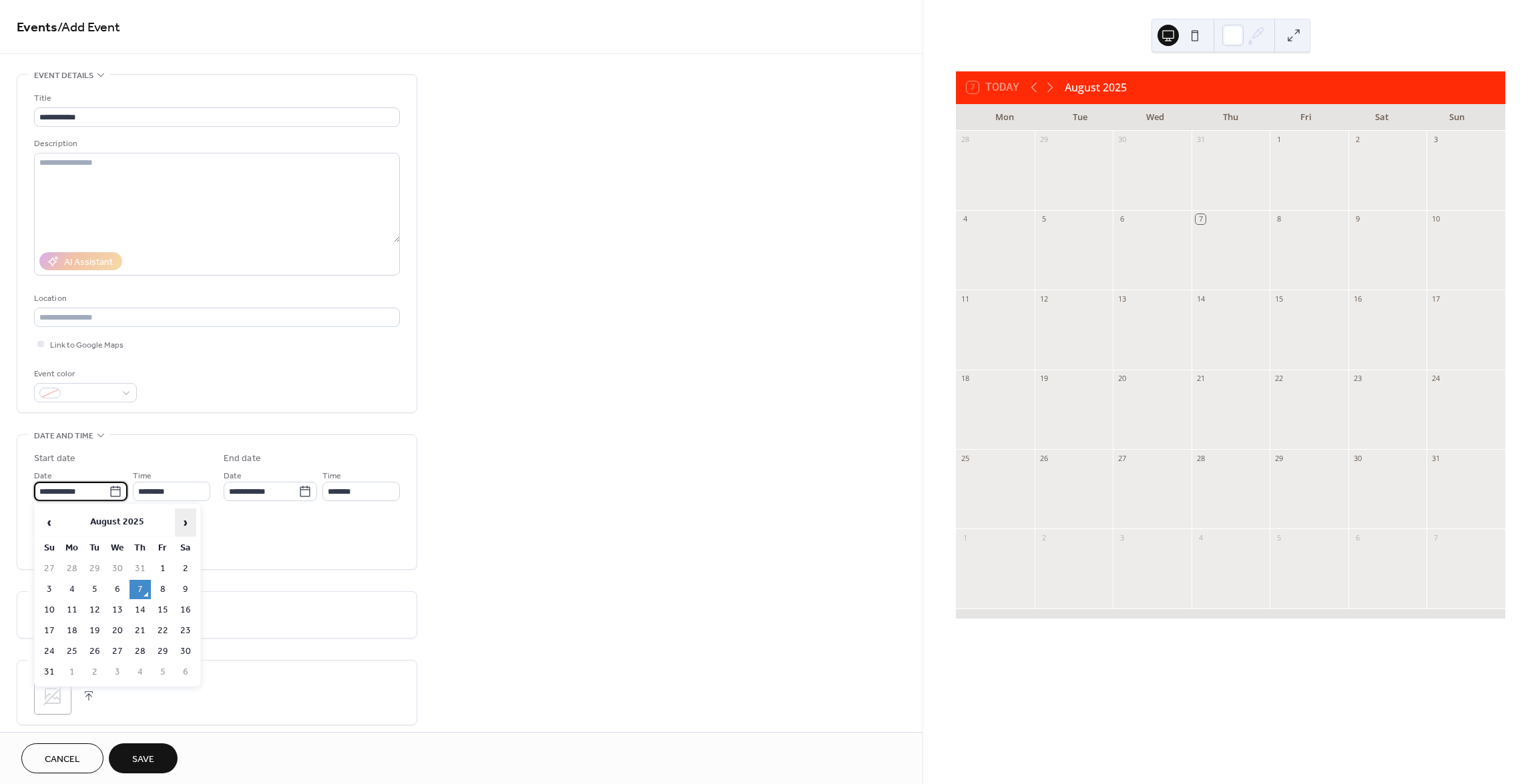 click on "›" at bounding box center [186, 522] 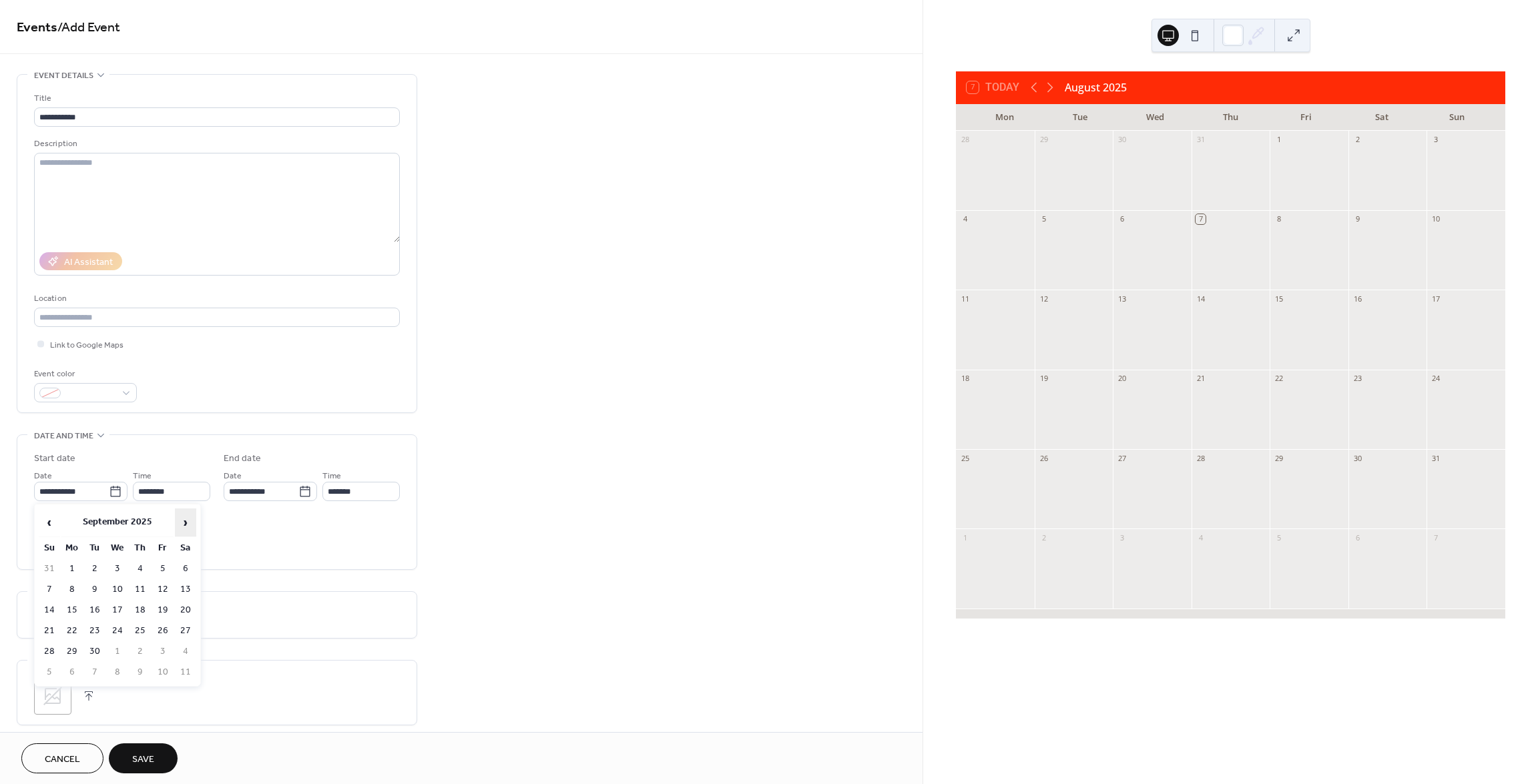 click on "›" at bounding box center [186, 522] 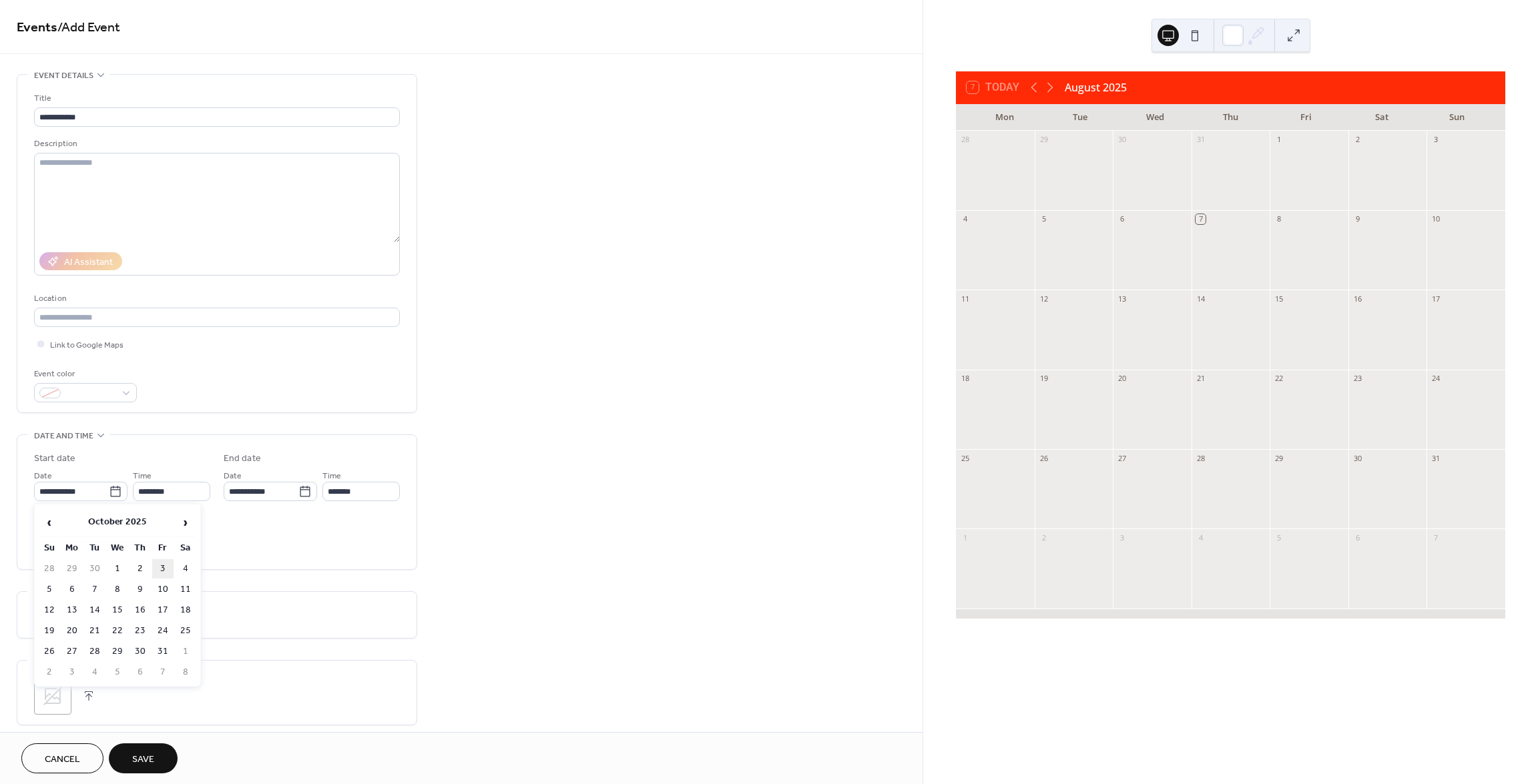click on "3" at bounding box center (163, 568) 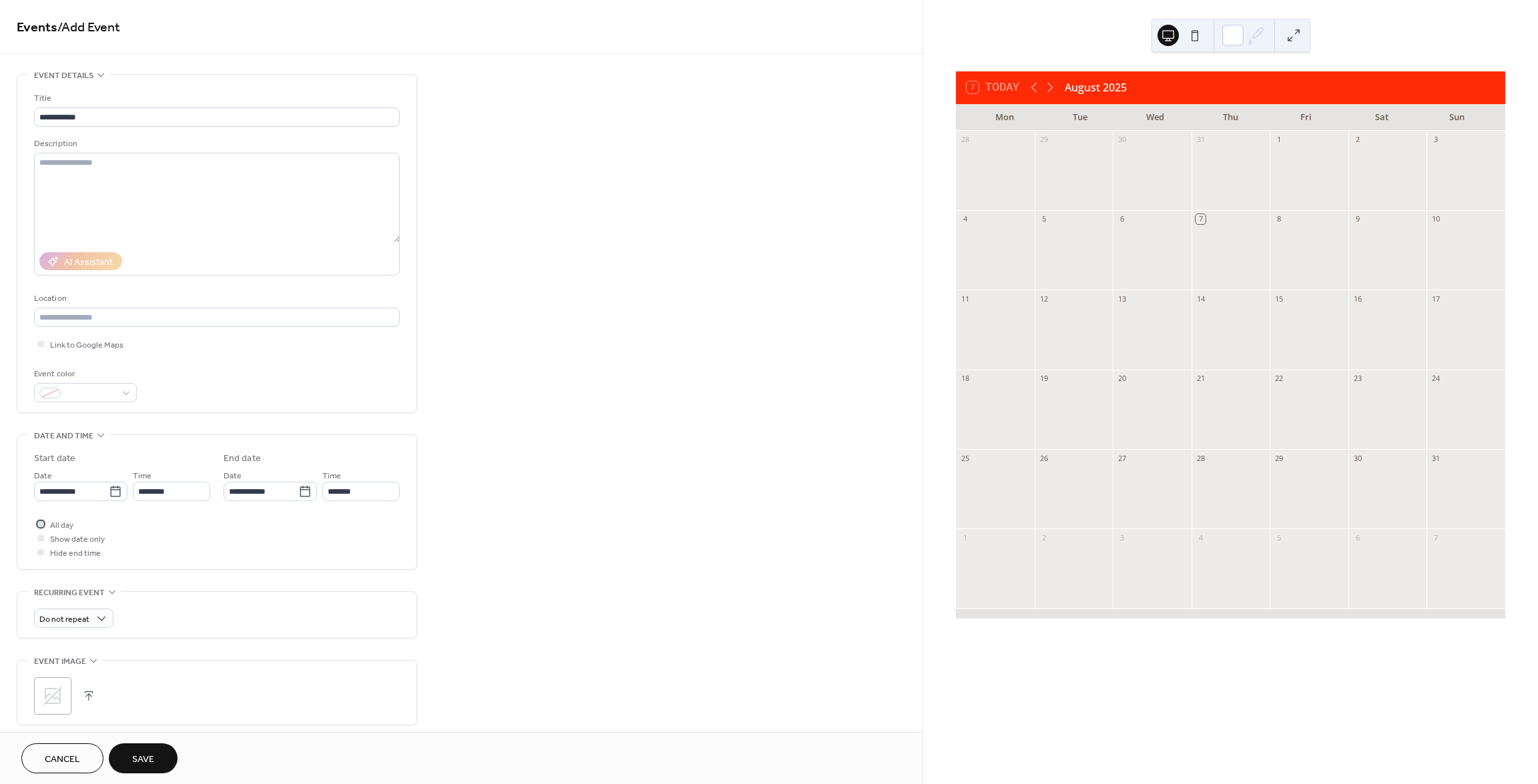 click at bounding box center [41, 524] 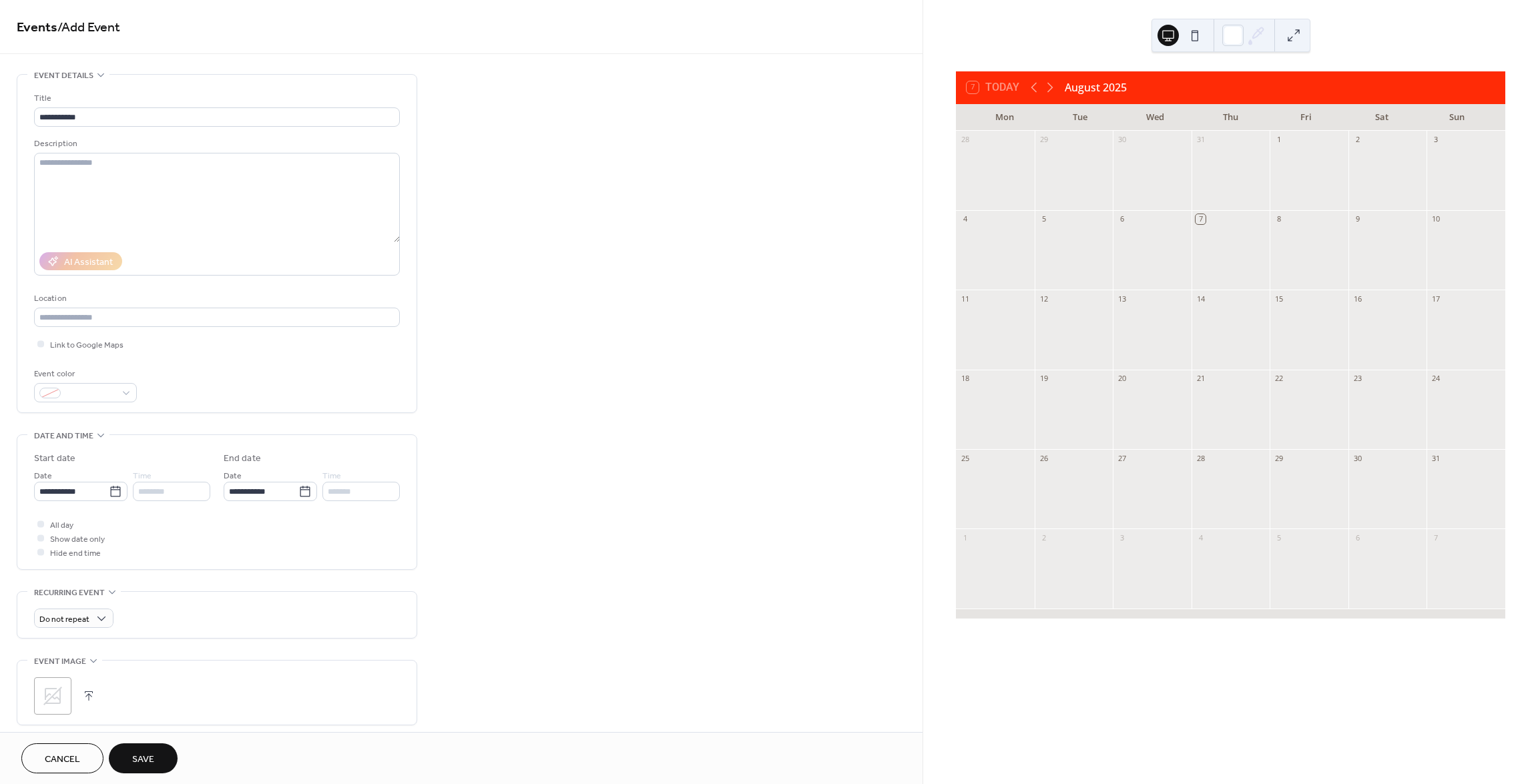 click on "Save" at bounding box center [143, 759] 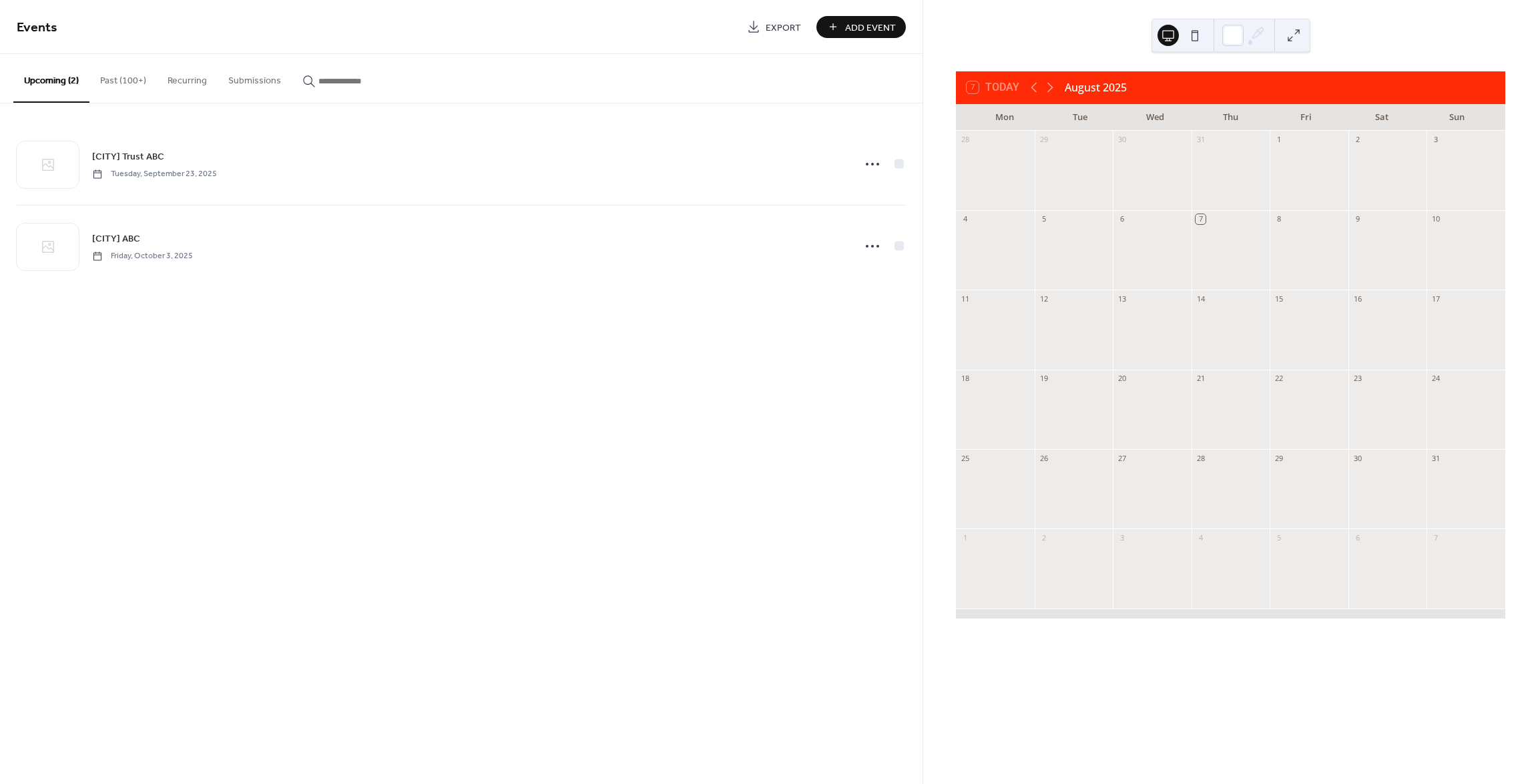 click on "Add Event" at bounding box center (861, 27) 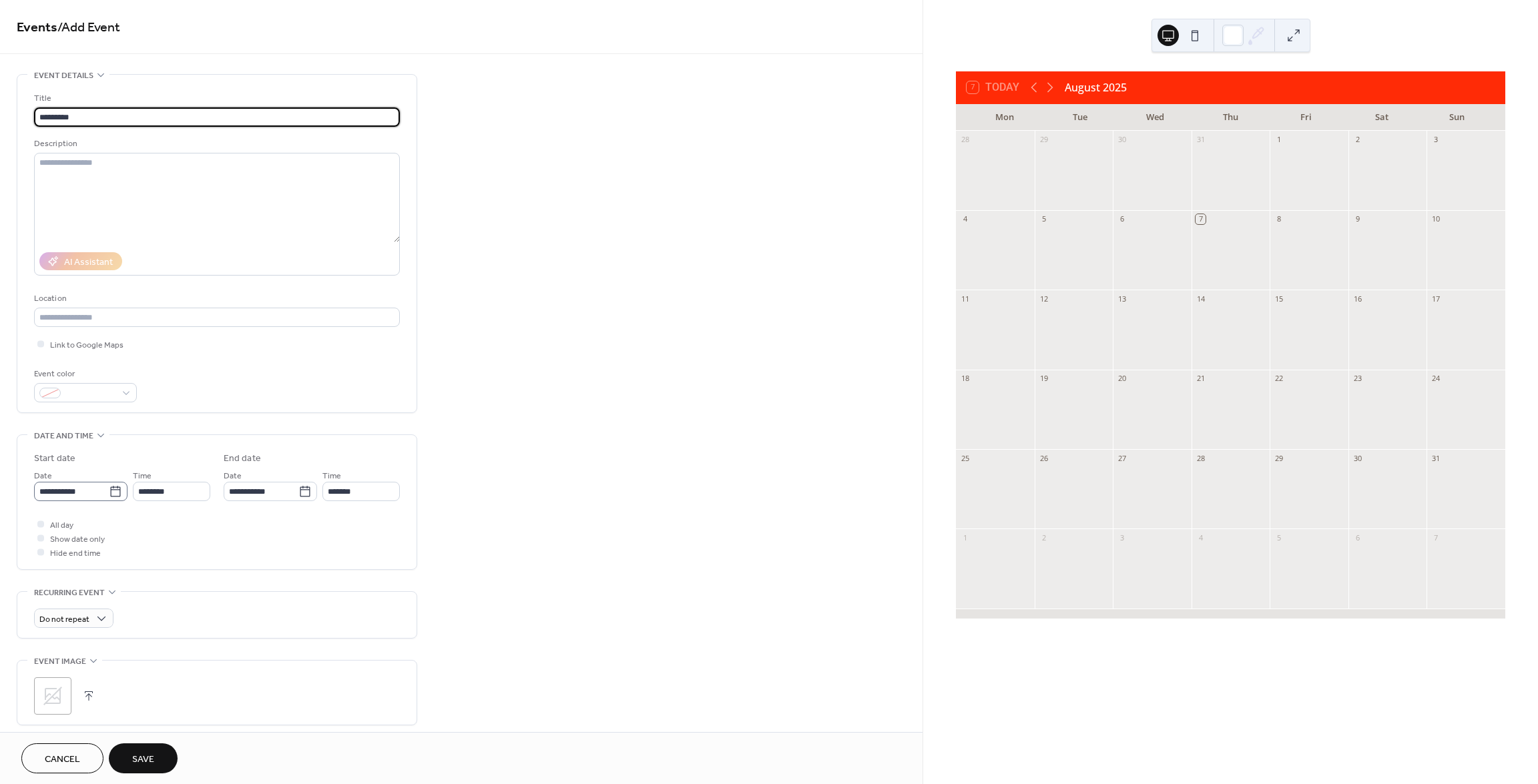 type on "*********" 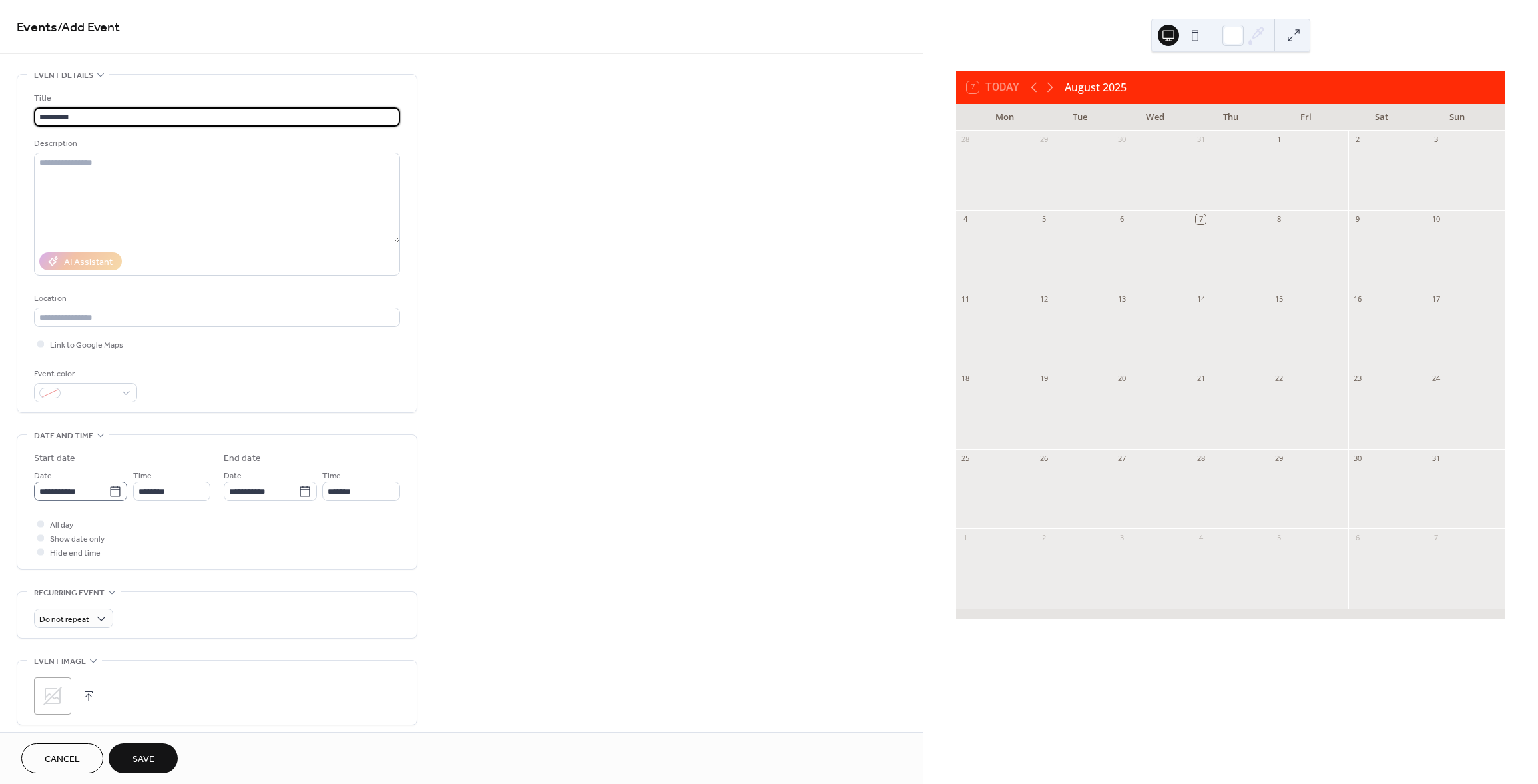 click 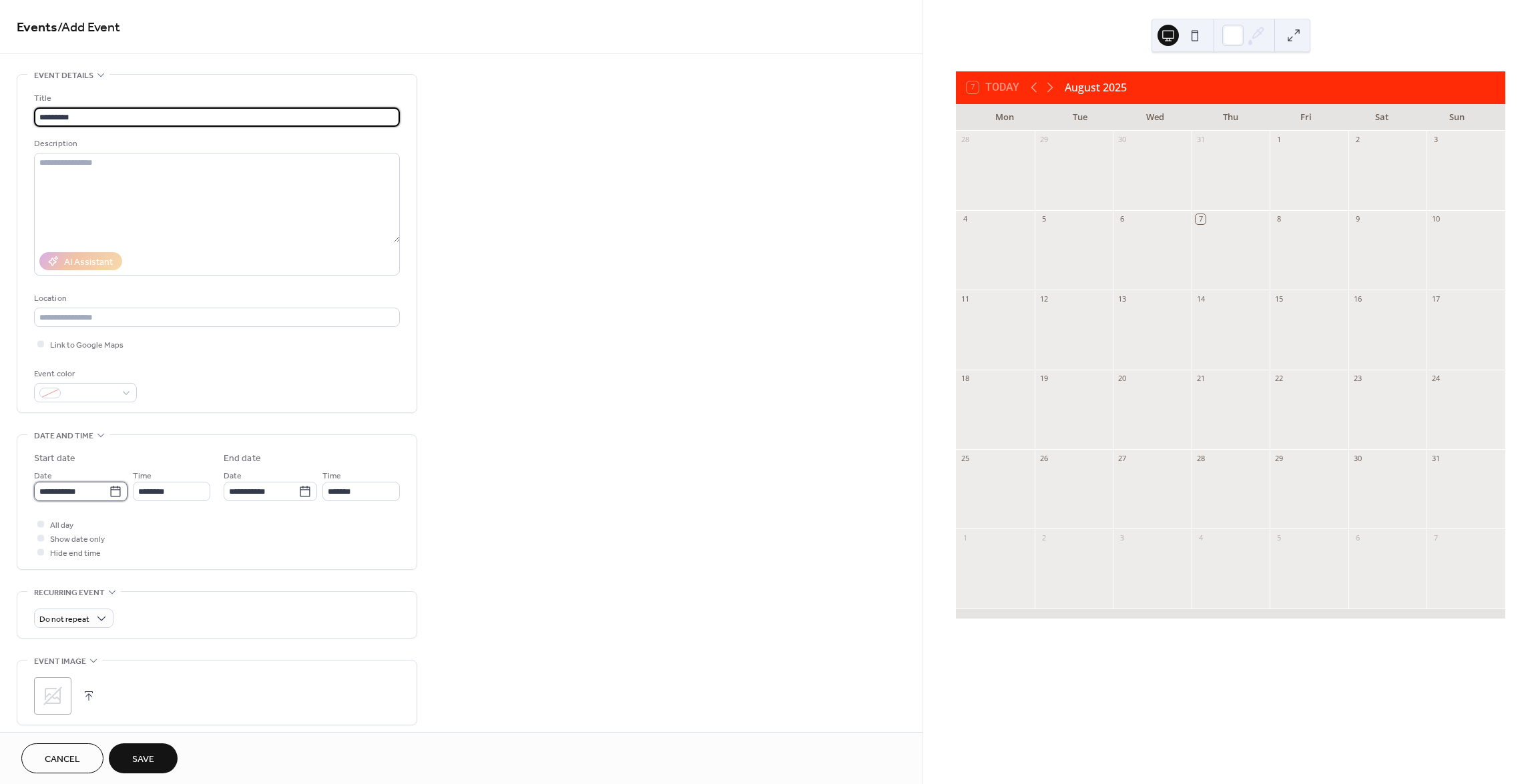 click on "**********" at bounding box center (71, 491) 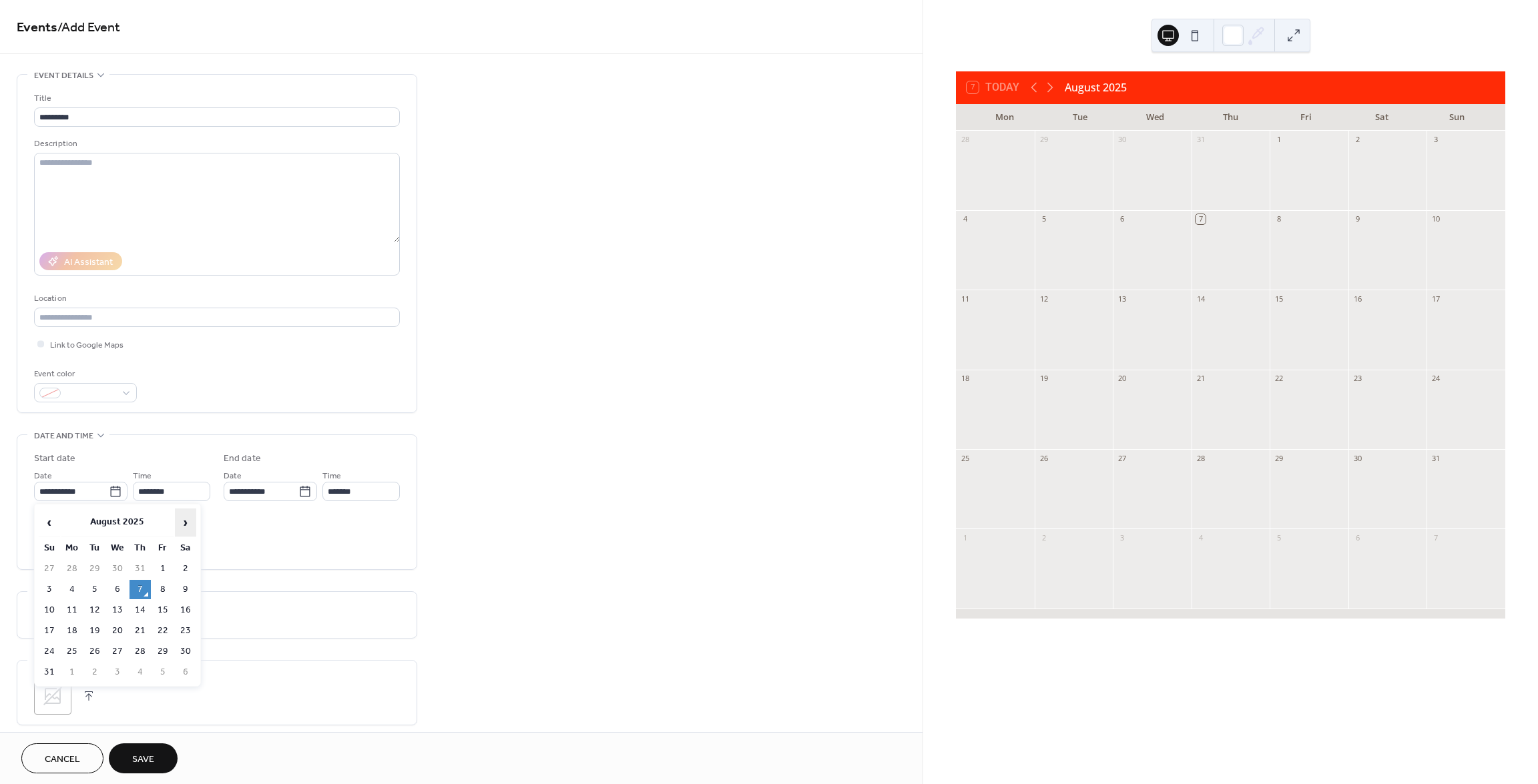 click on "›" at bounding box center [186, 522] 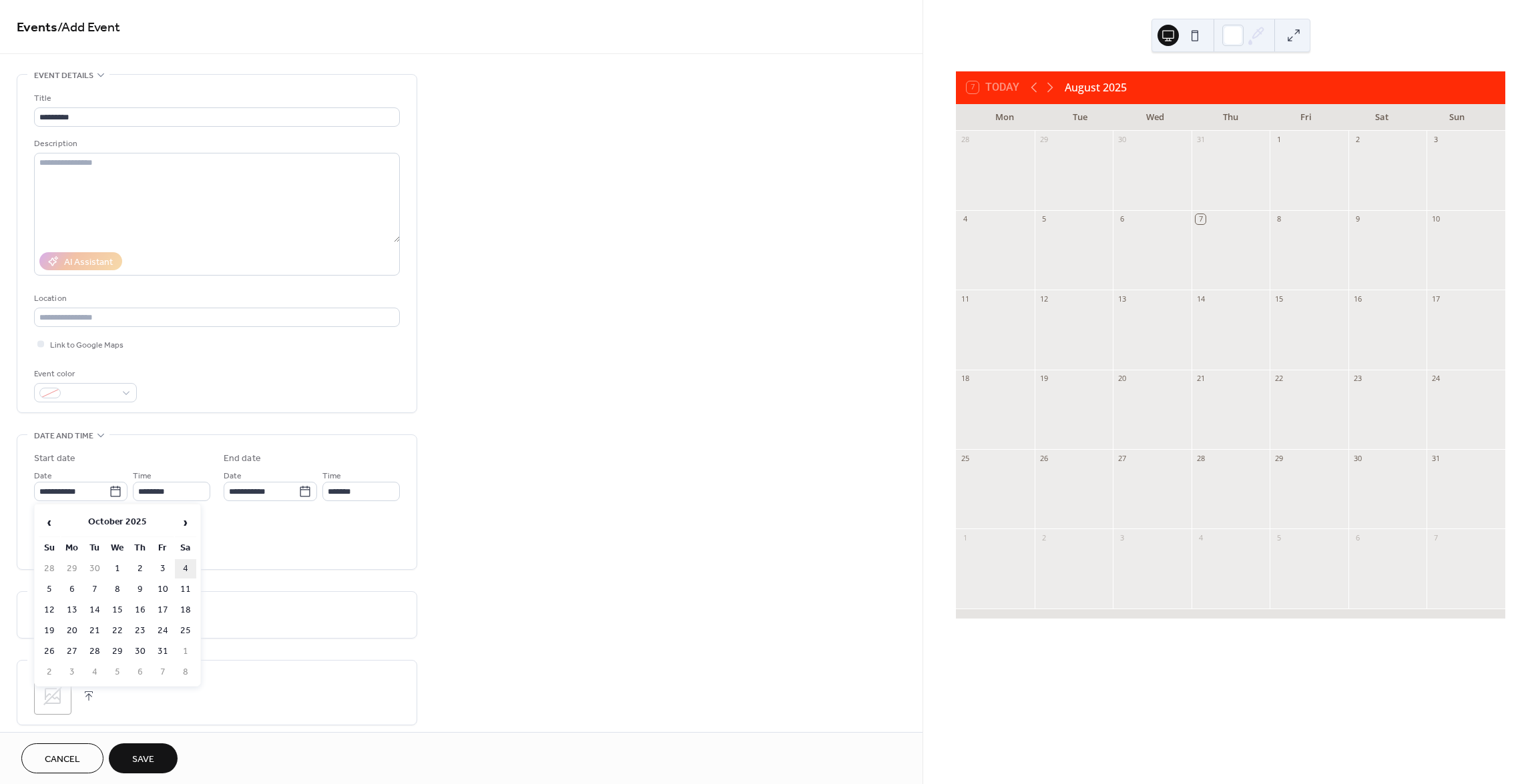 click on "4" at bounding box center (186, 568) 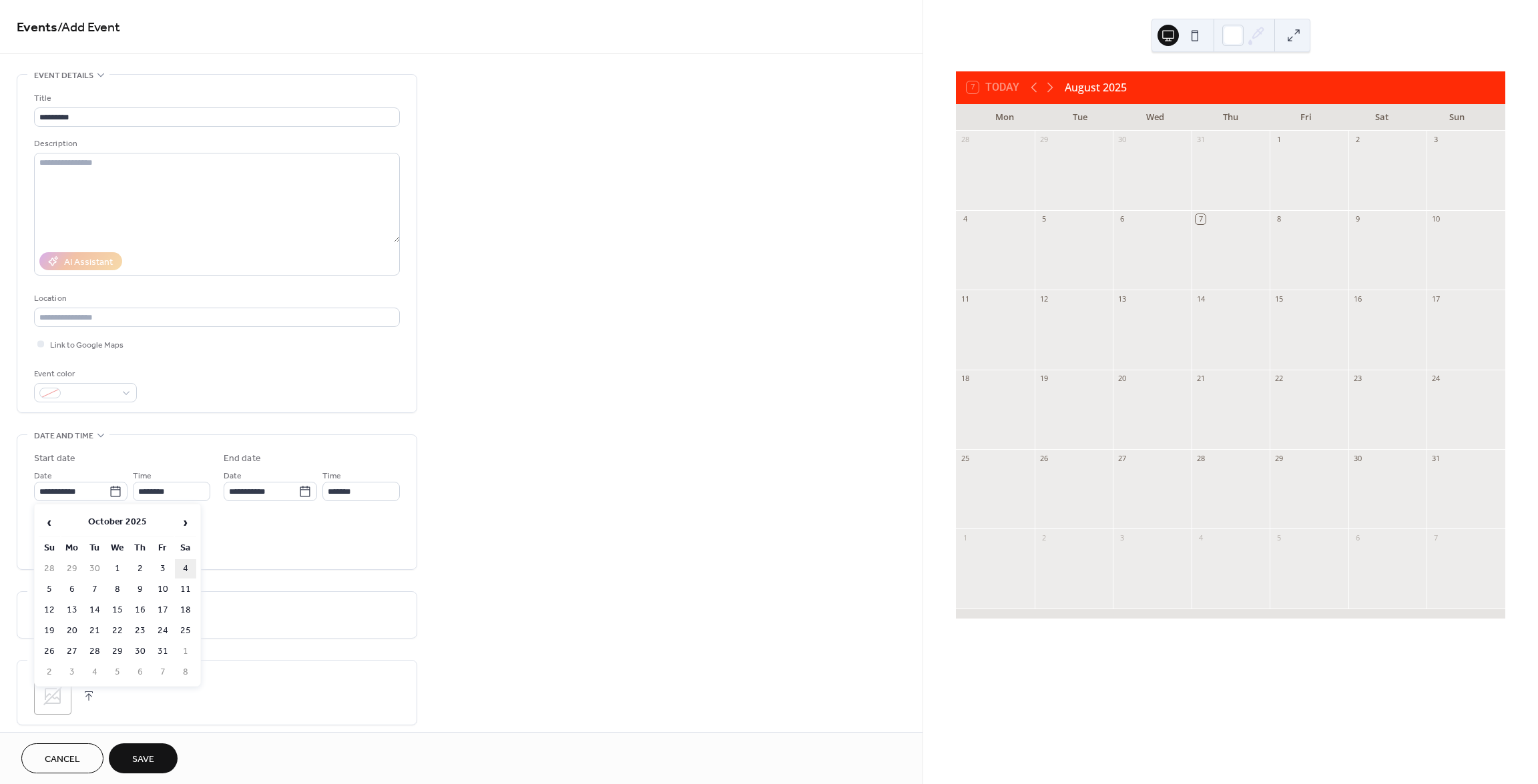 type on "**********" 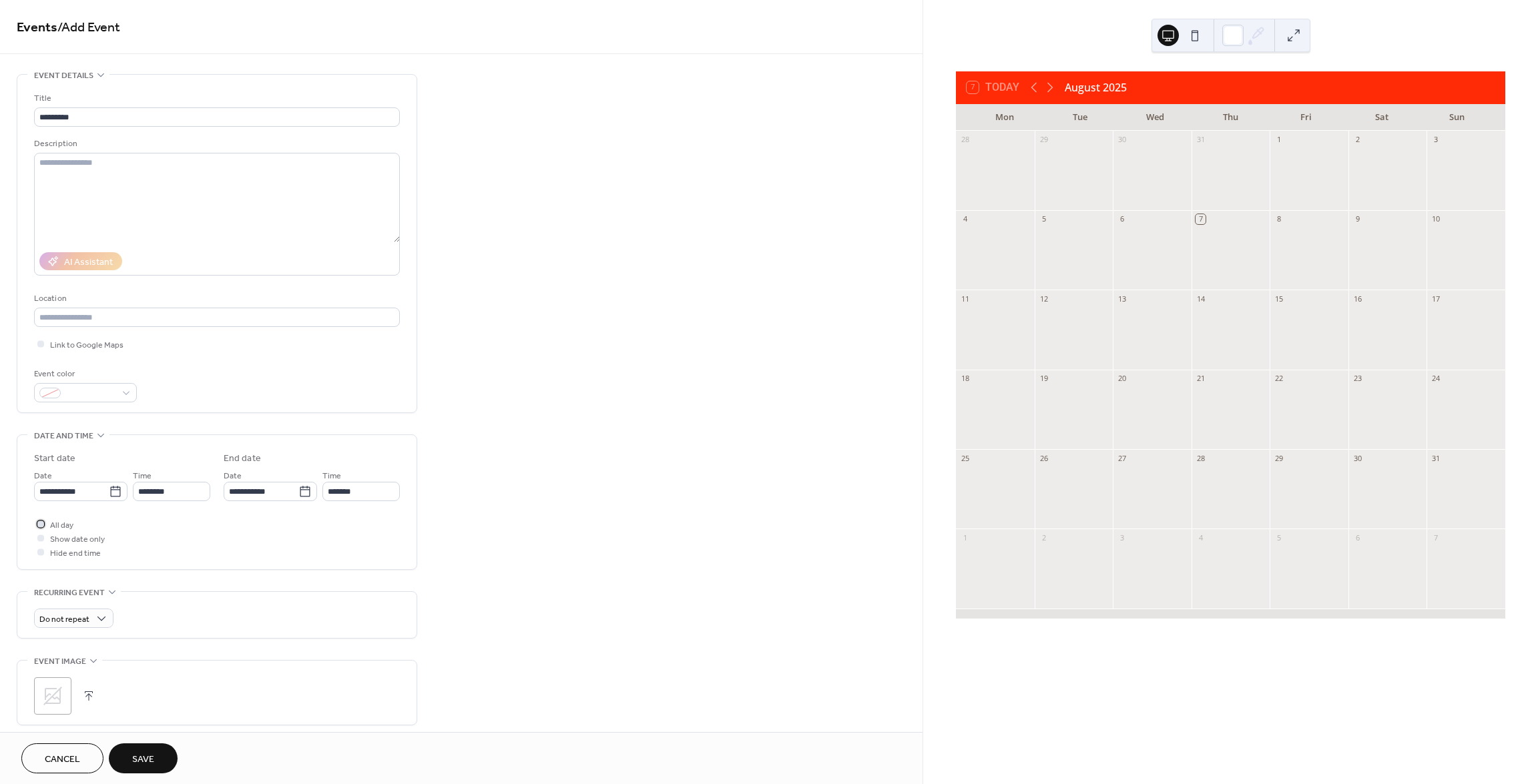 click at bounding box center (41, 524) 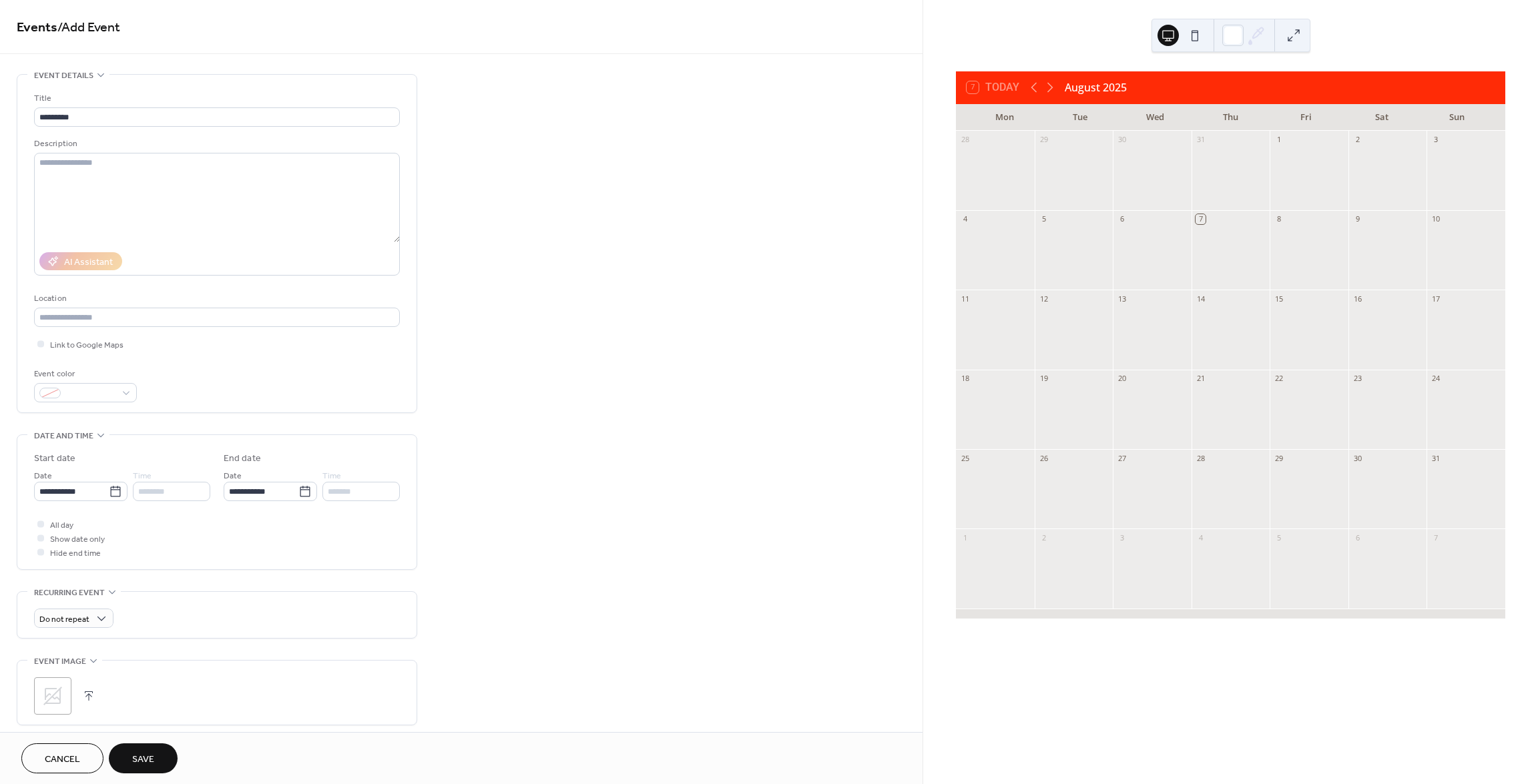 click on "Save" at bounding box center [143, 759] 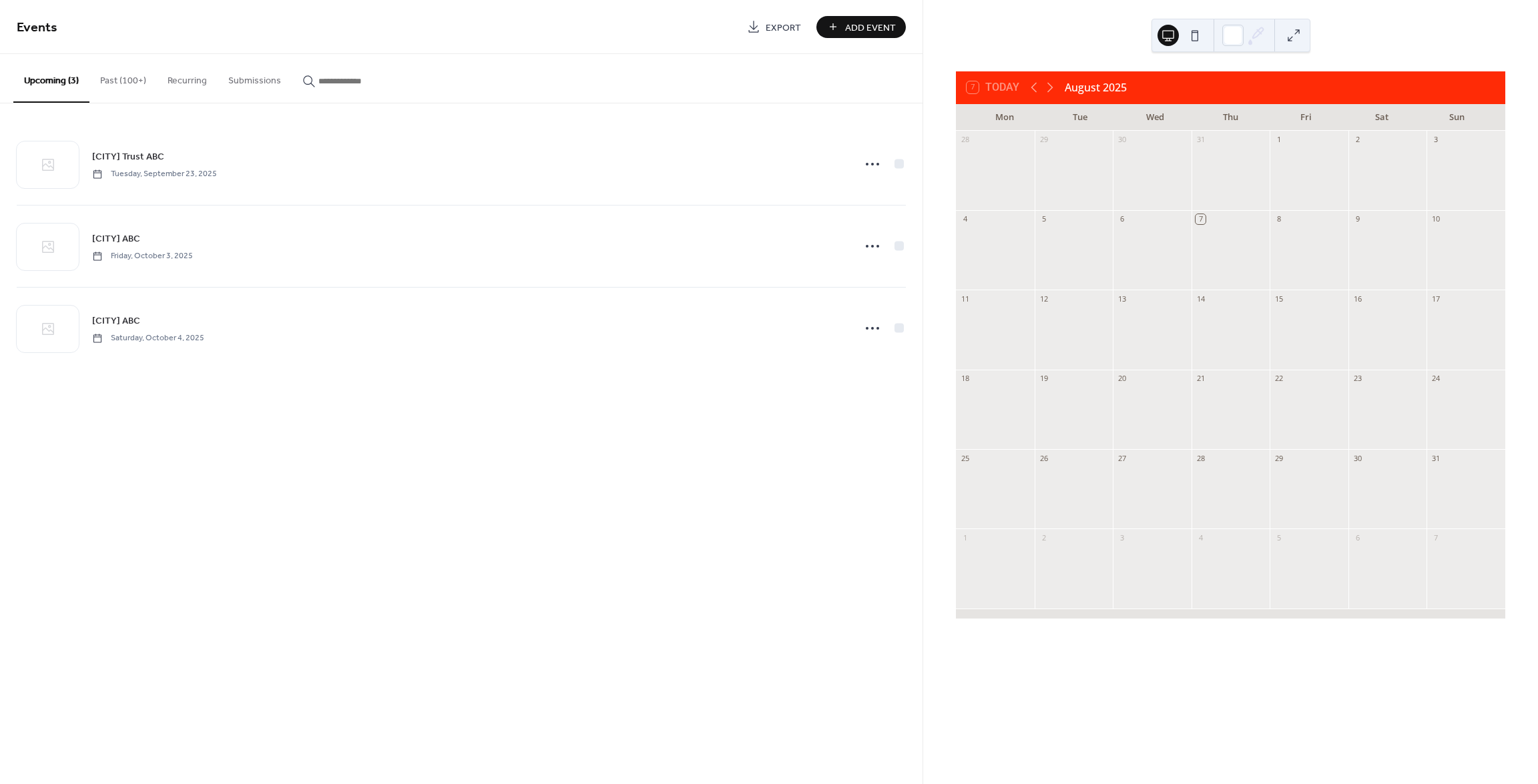 click on "Add Event" at bounding box center (861, 27) 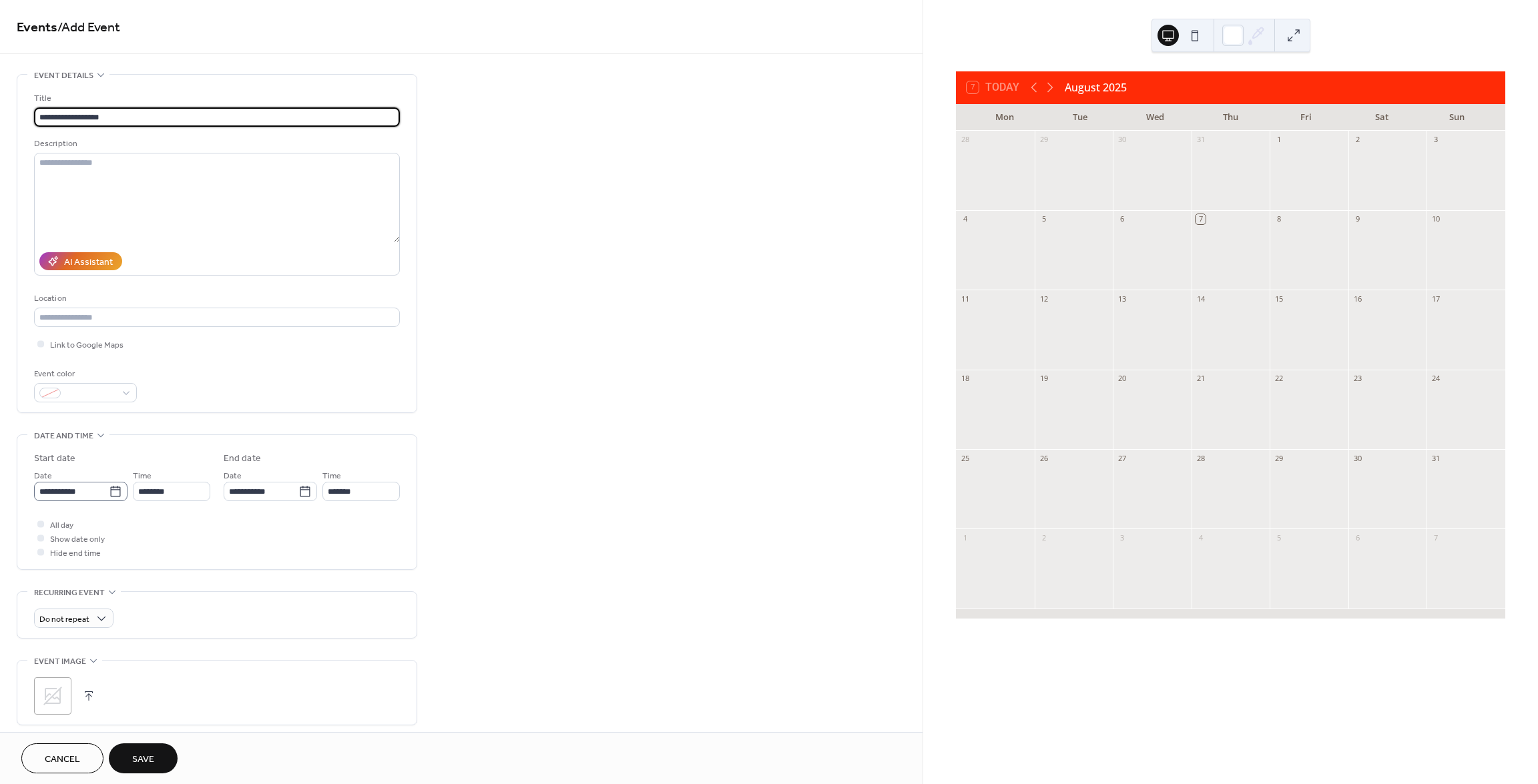 type on "**********" 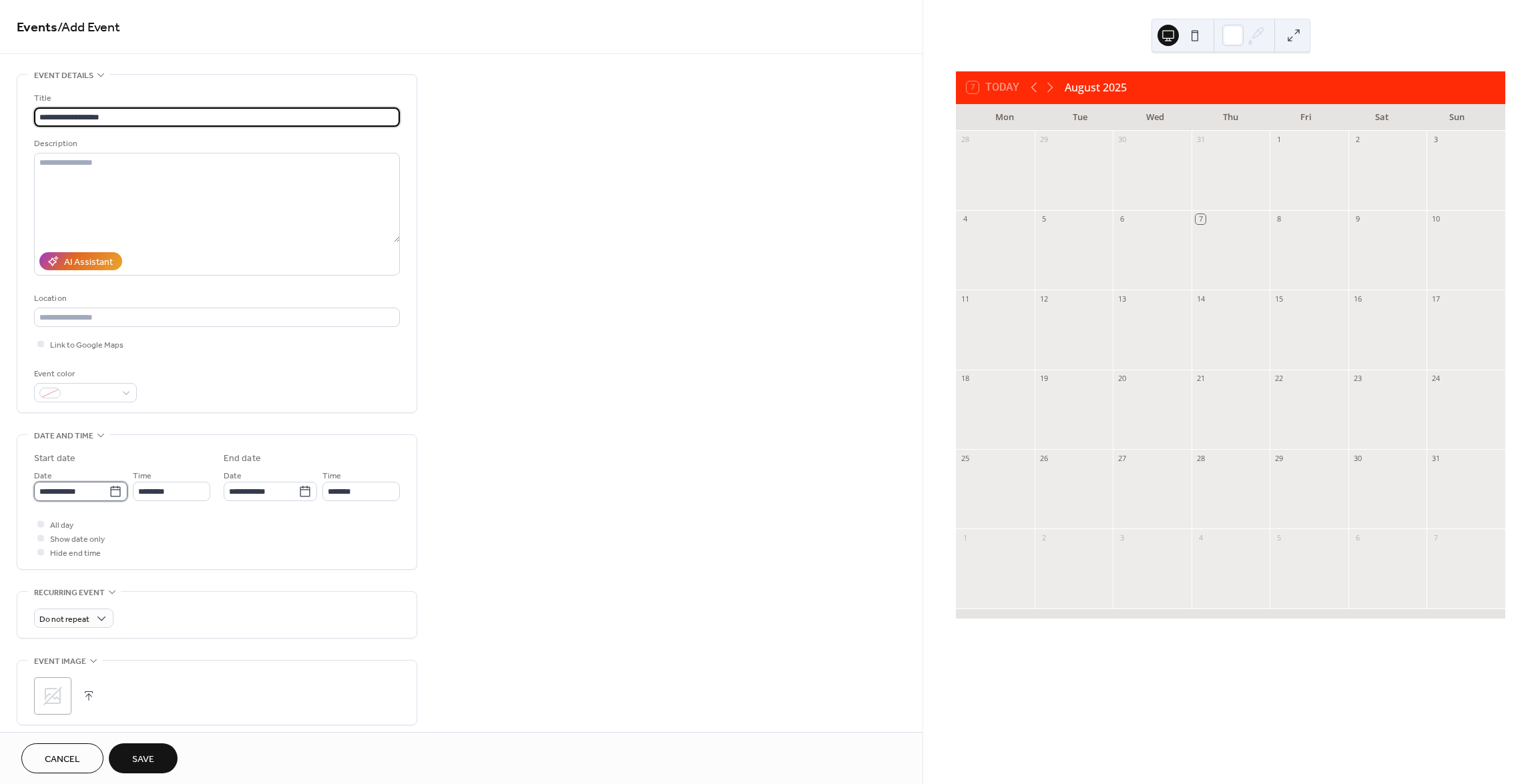 click on "**********" at bounding box center (71, 491) 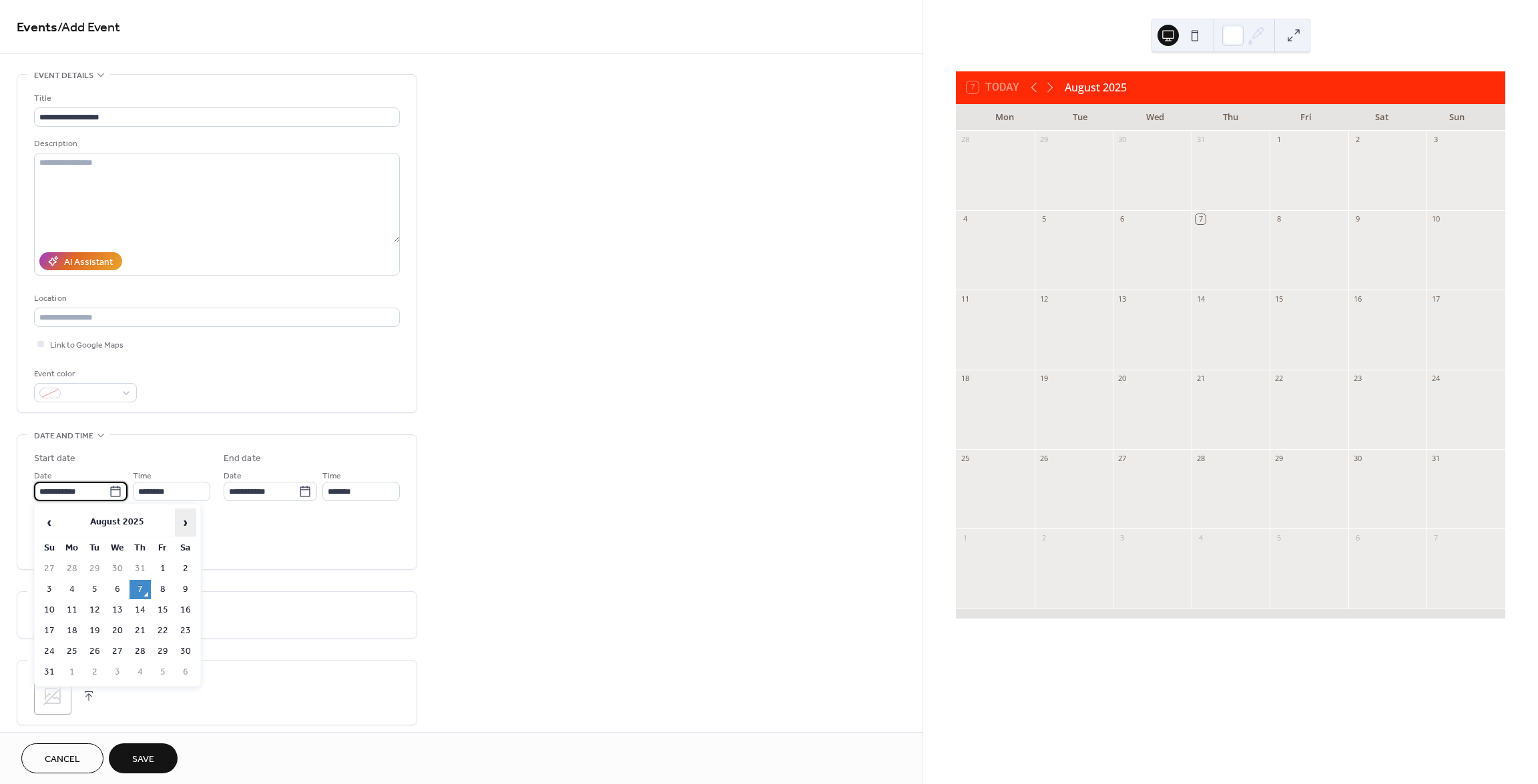 click on "›" at bounding box center [186, 522] 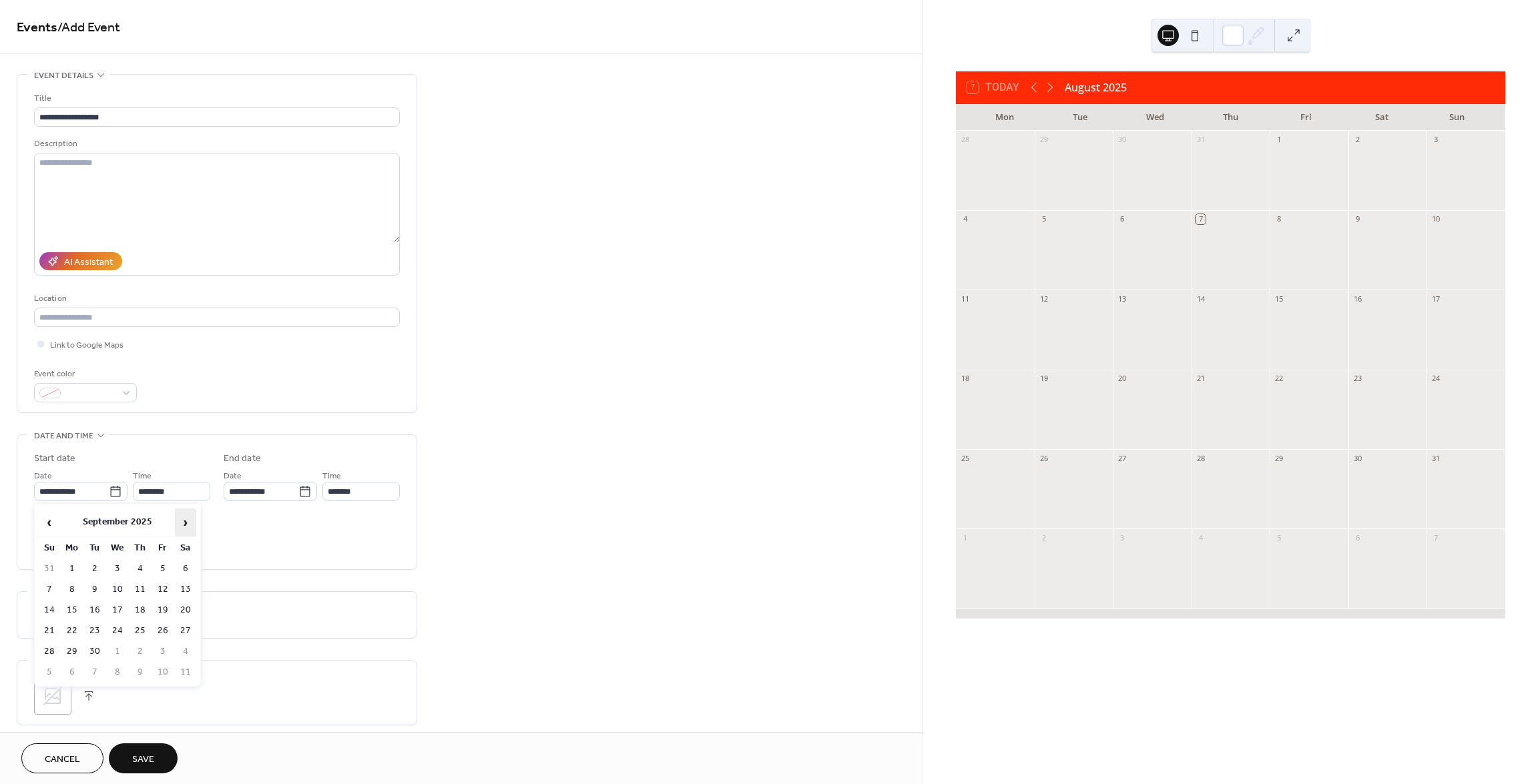 click on "›" at bounding box center [186, 522] 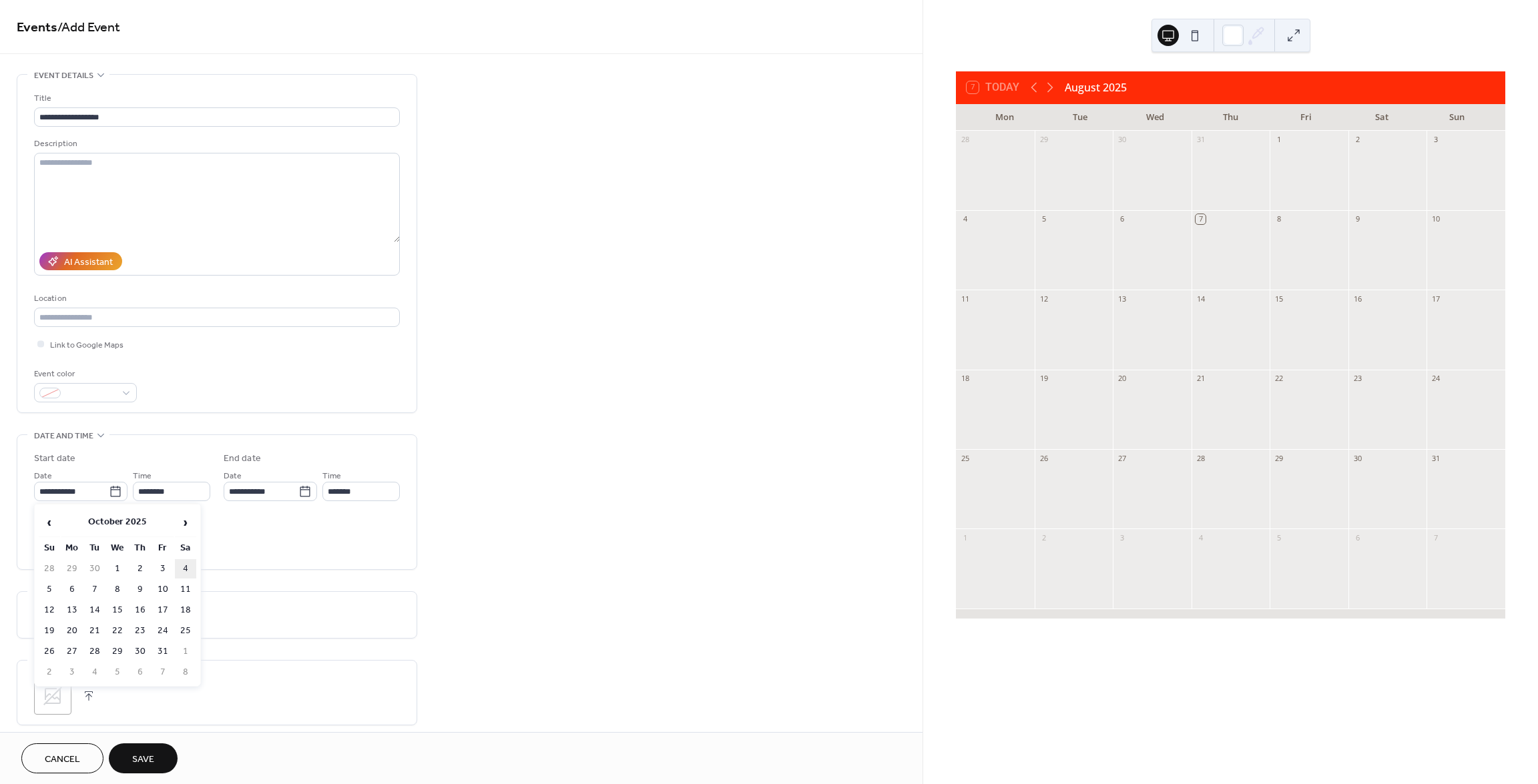 click on "4" at bounding box center [186, 568] 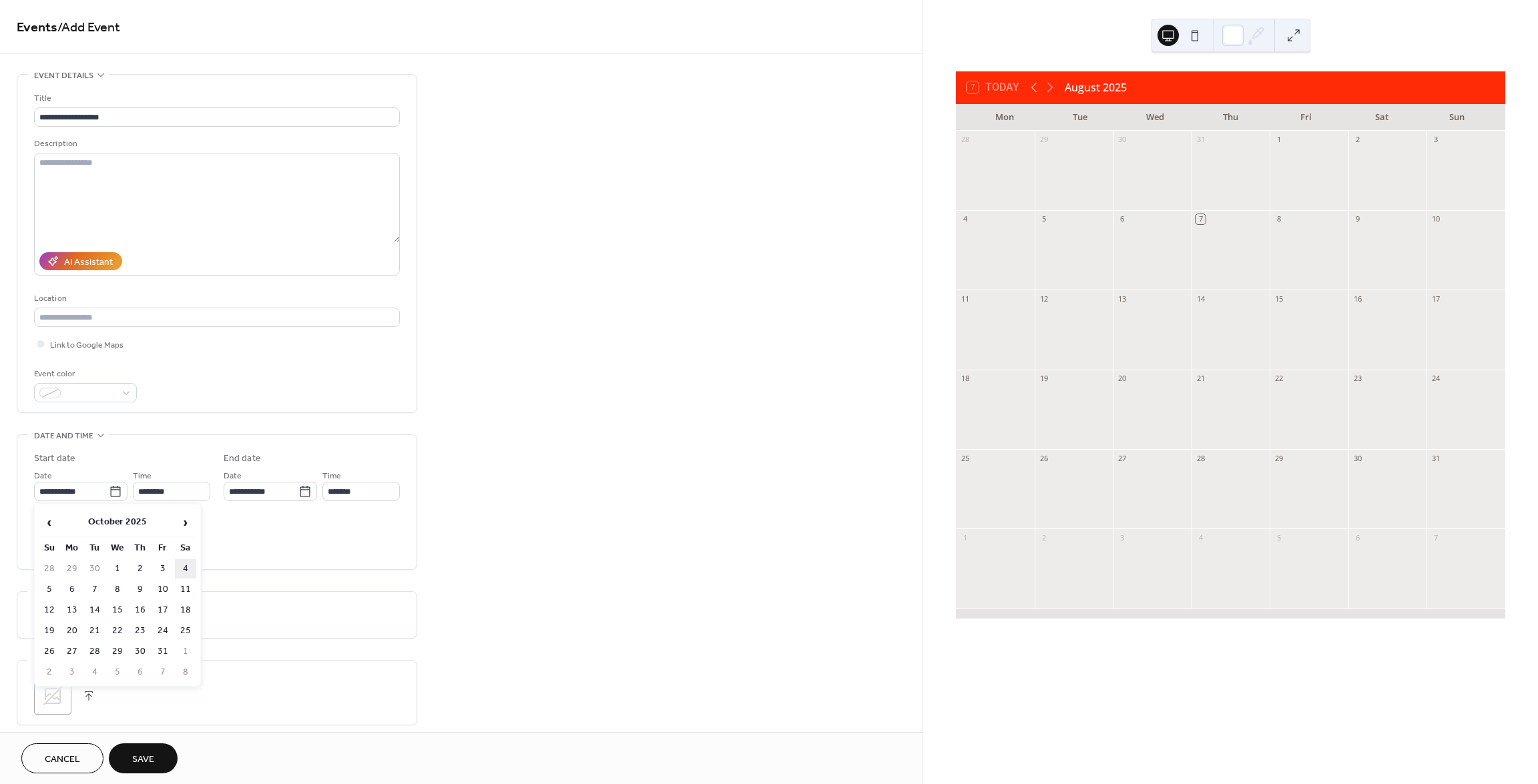 type on "**********" 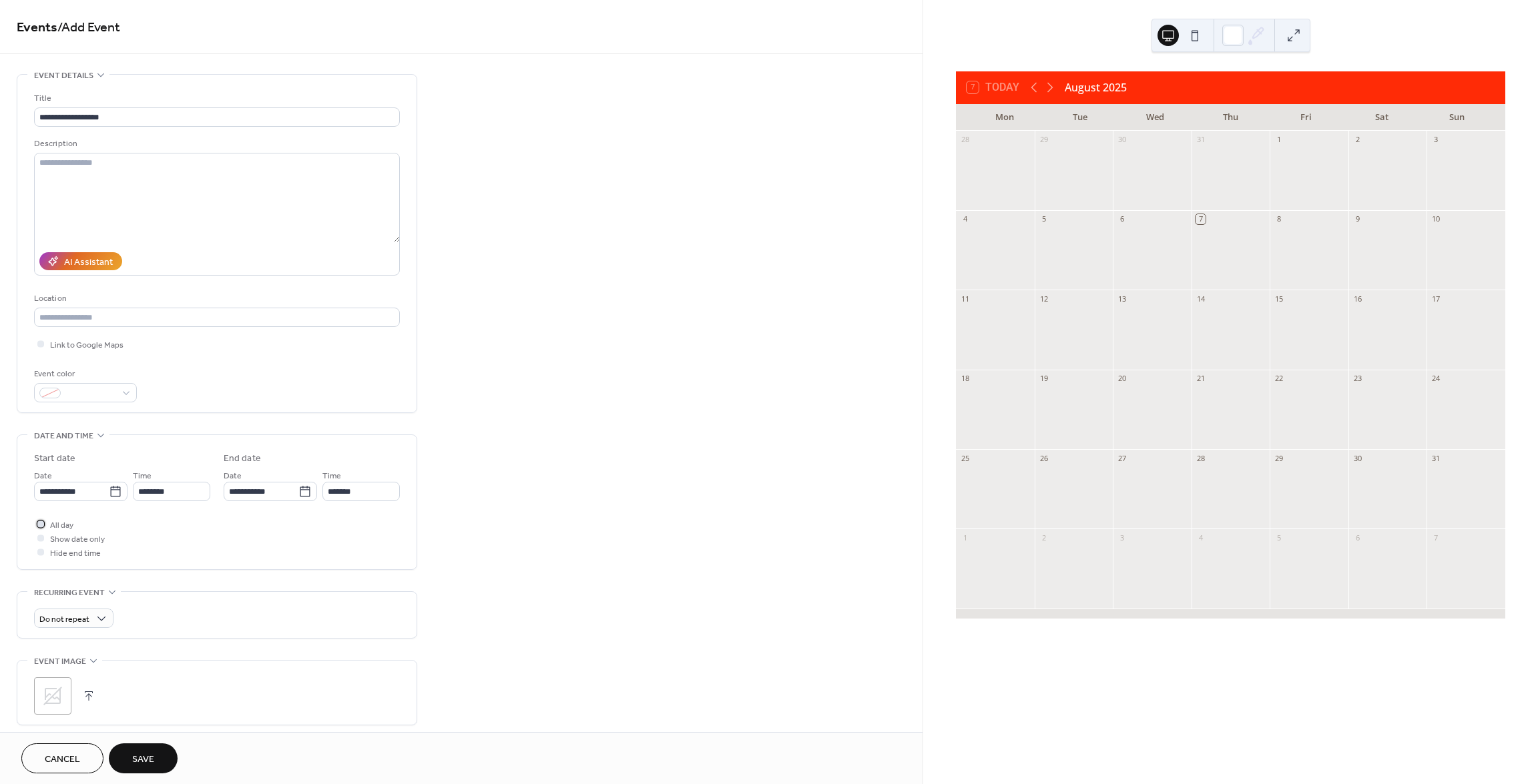 click at bounding box center [41, 524] 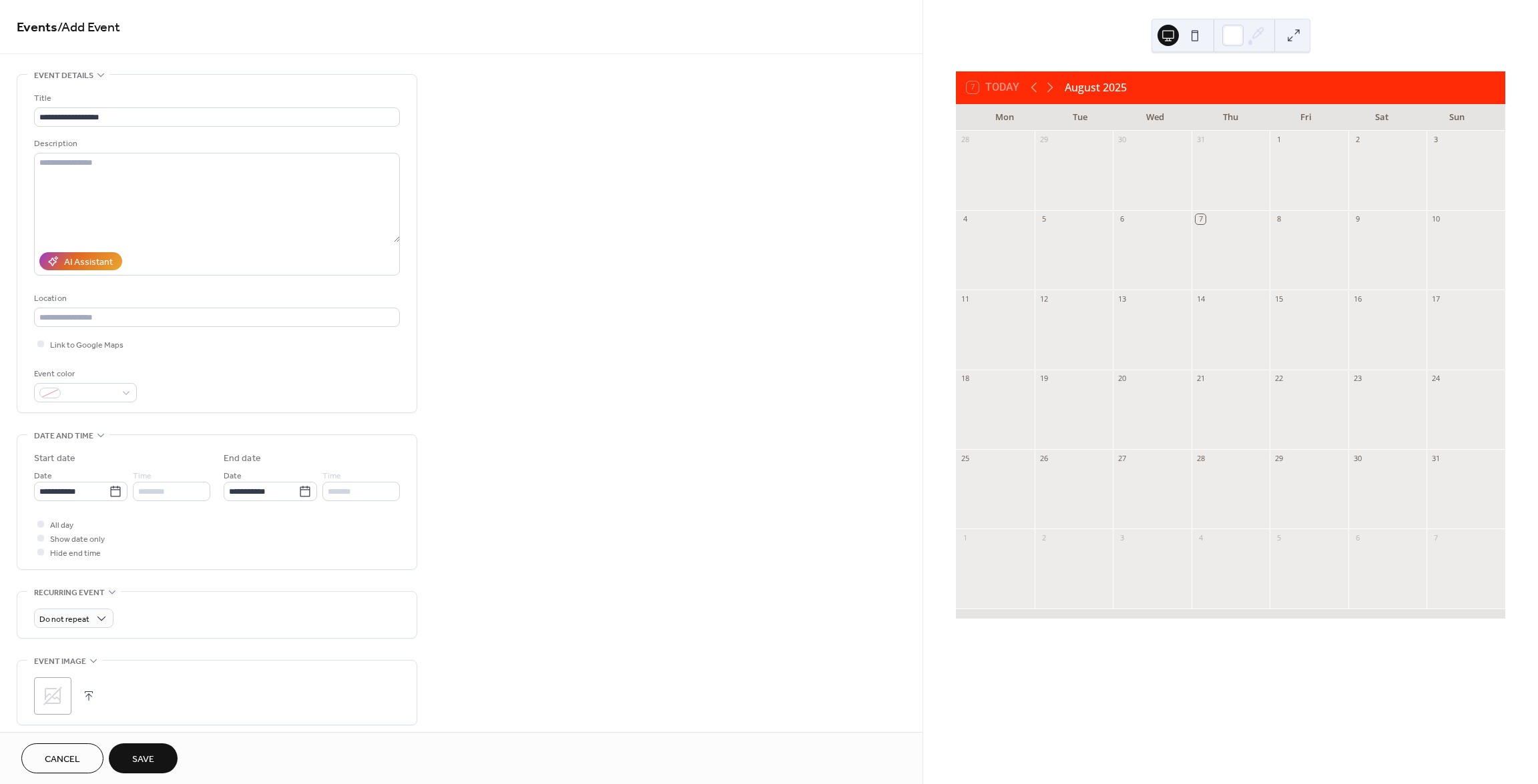 click on "Save" at bounding box center (143, 758) 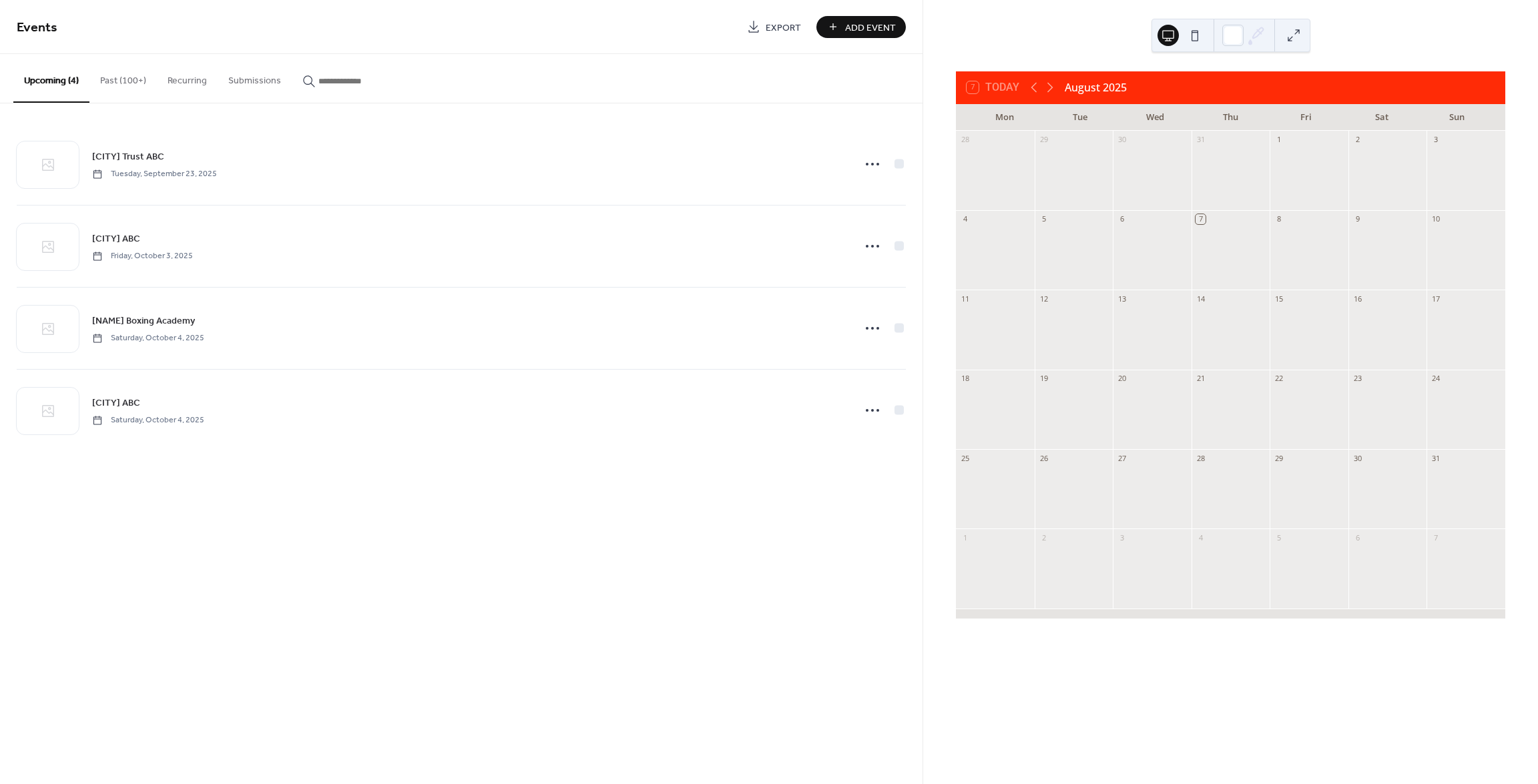 click on "Add Event" at bounding box center [870, 27] 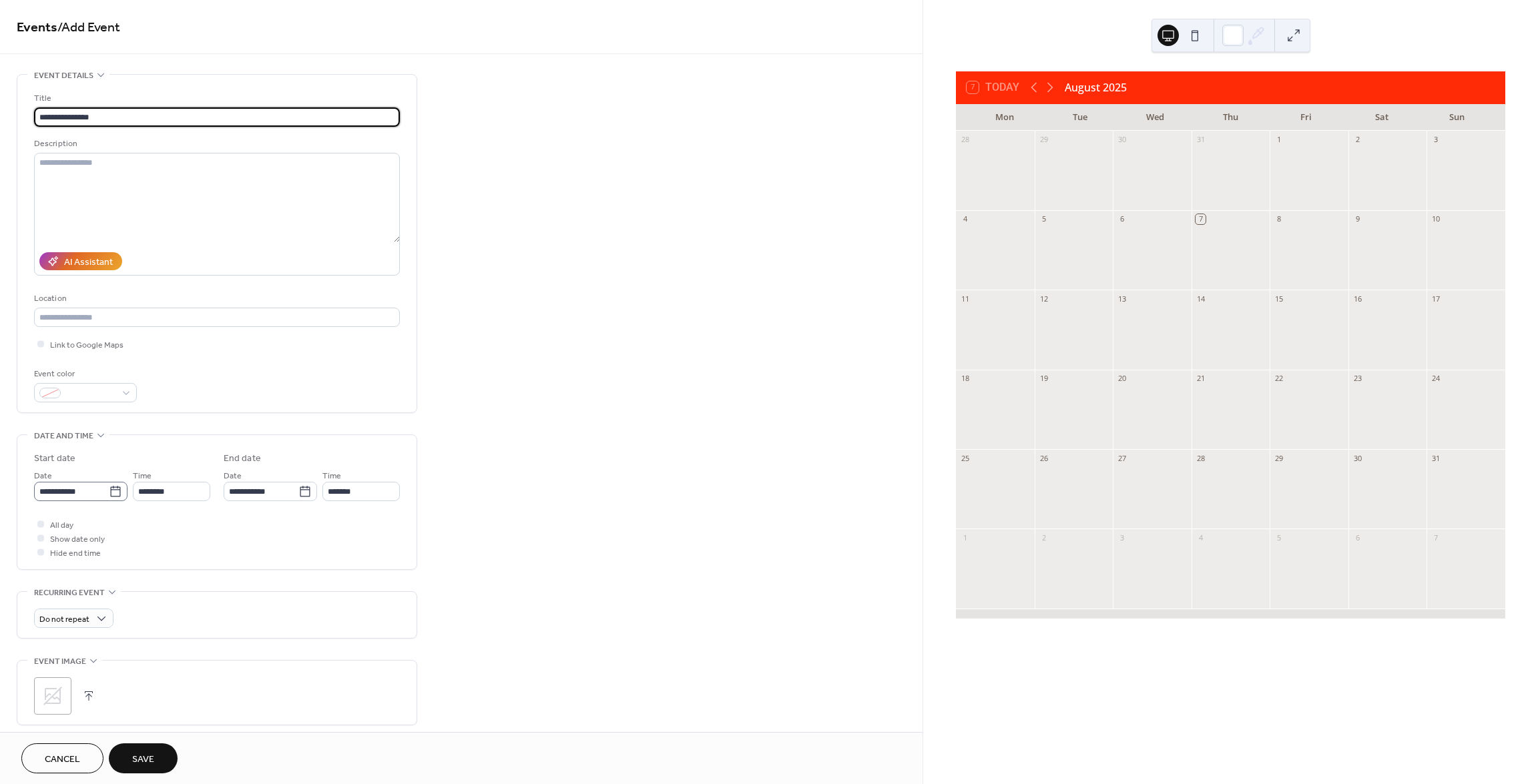 type on "**********" 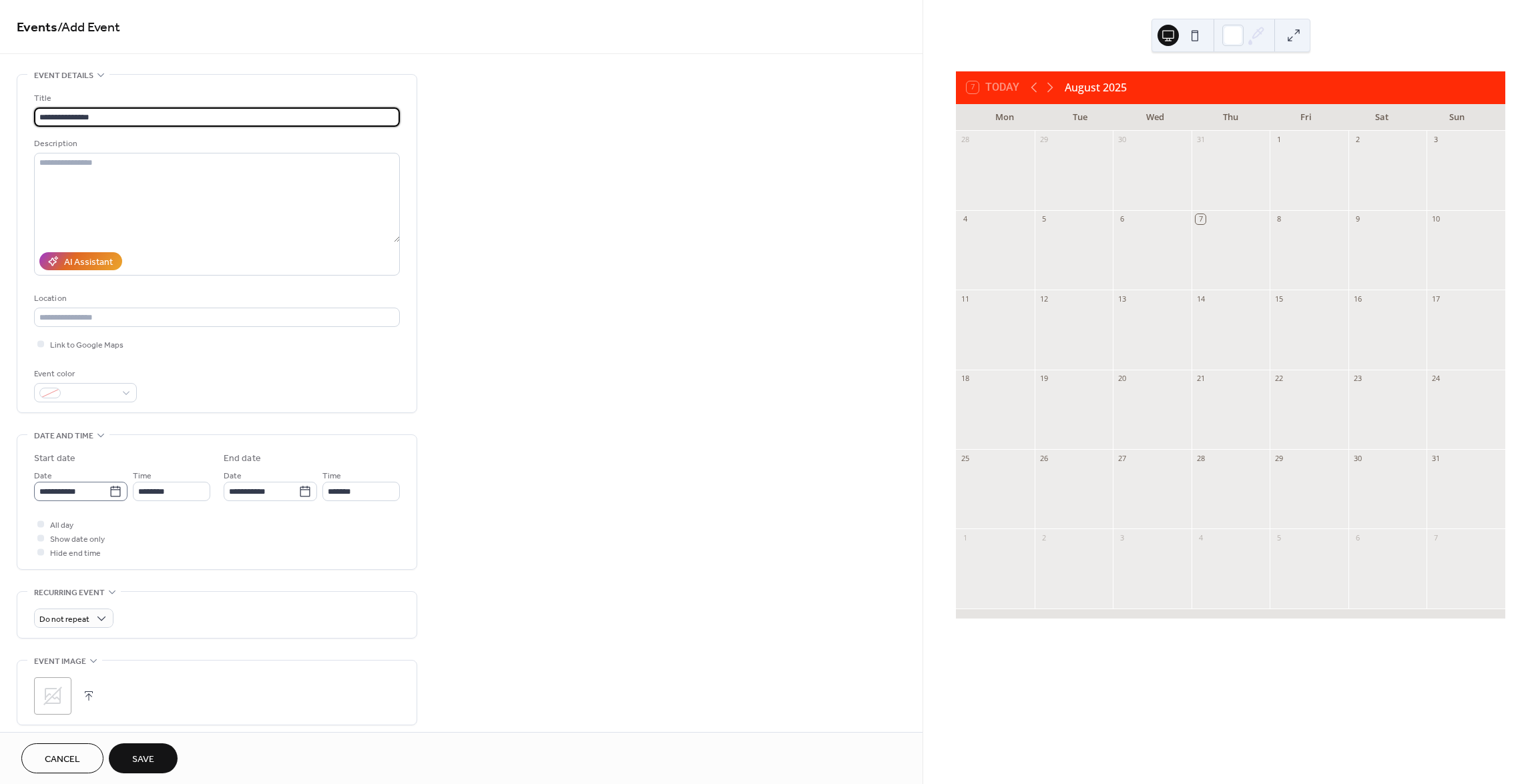 click 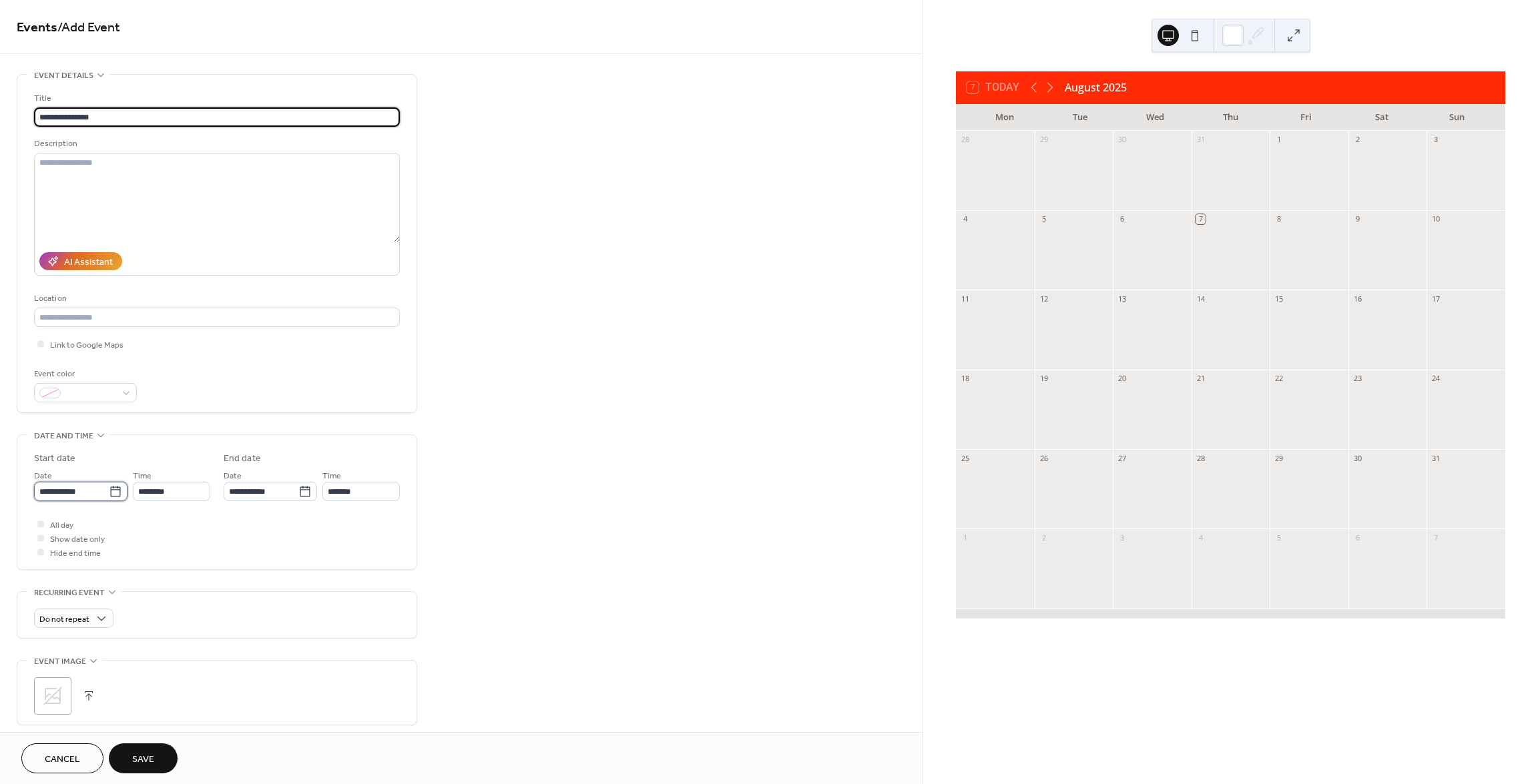 click on "**********" at bounding box center (71, 491) 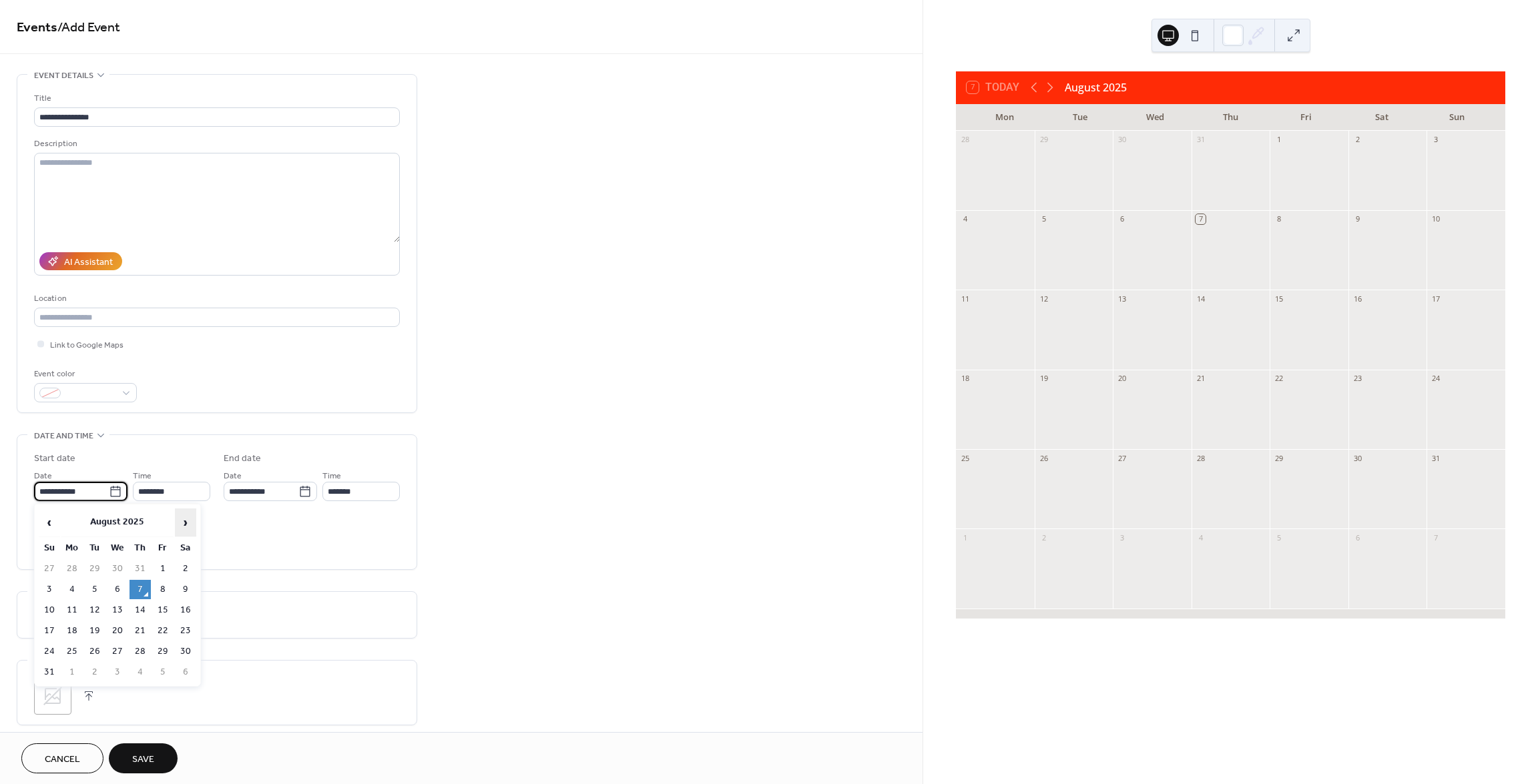 click on "›" at bounding box center (186, 522) 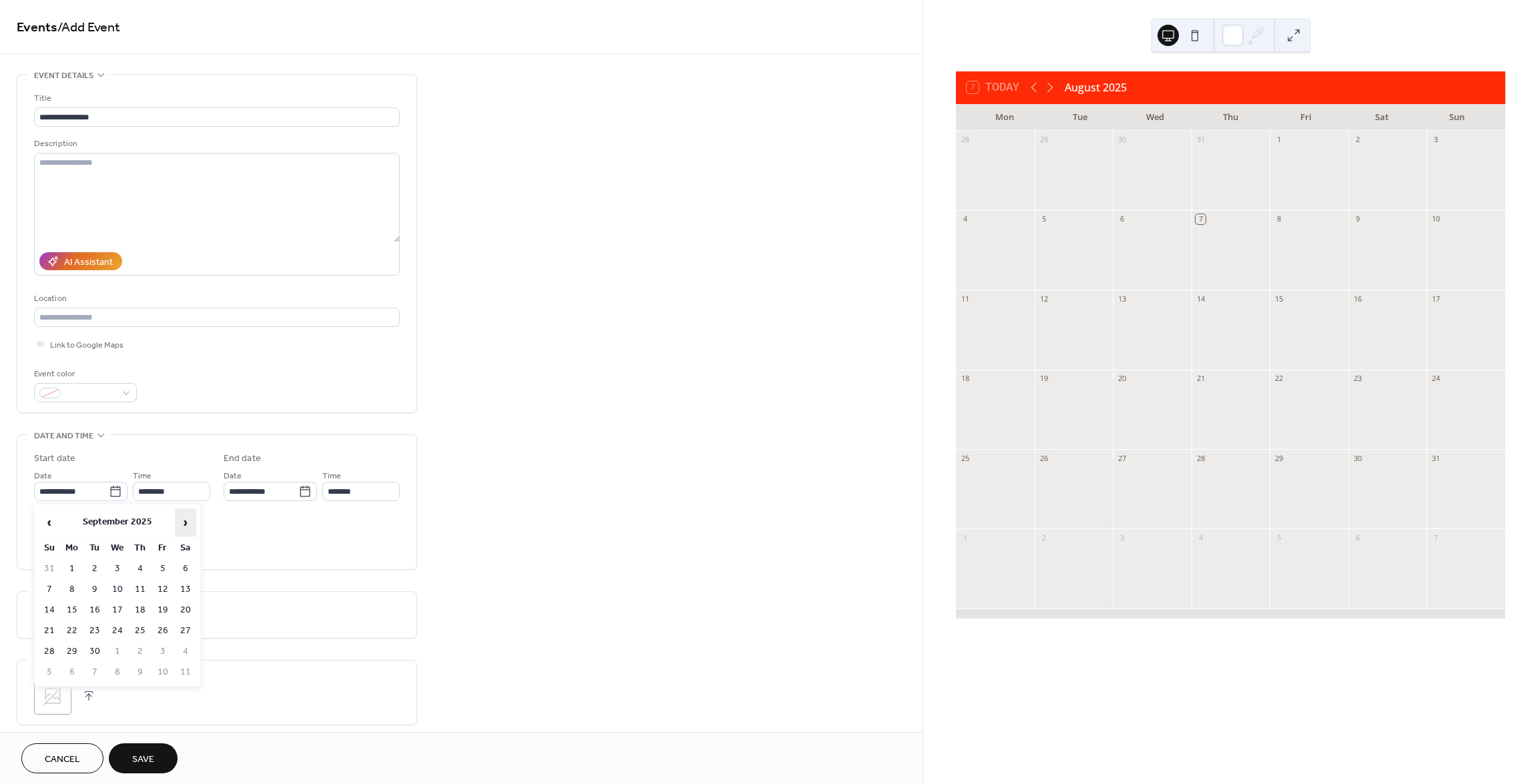 click on "›" at bounding box center [186, 522] 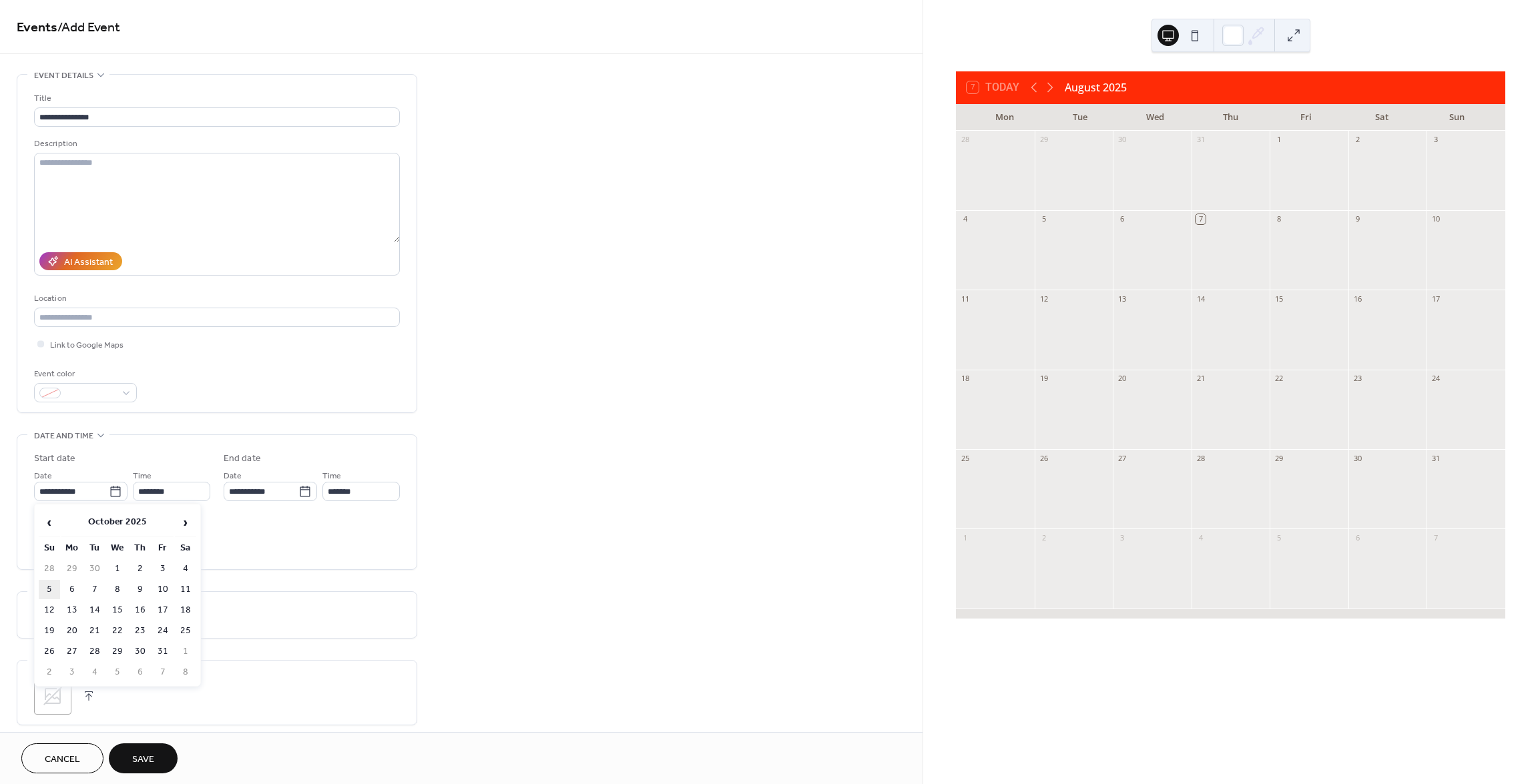 click on "5" at bounding box center [49, 589] 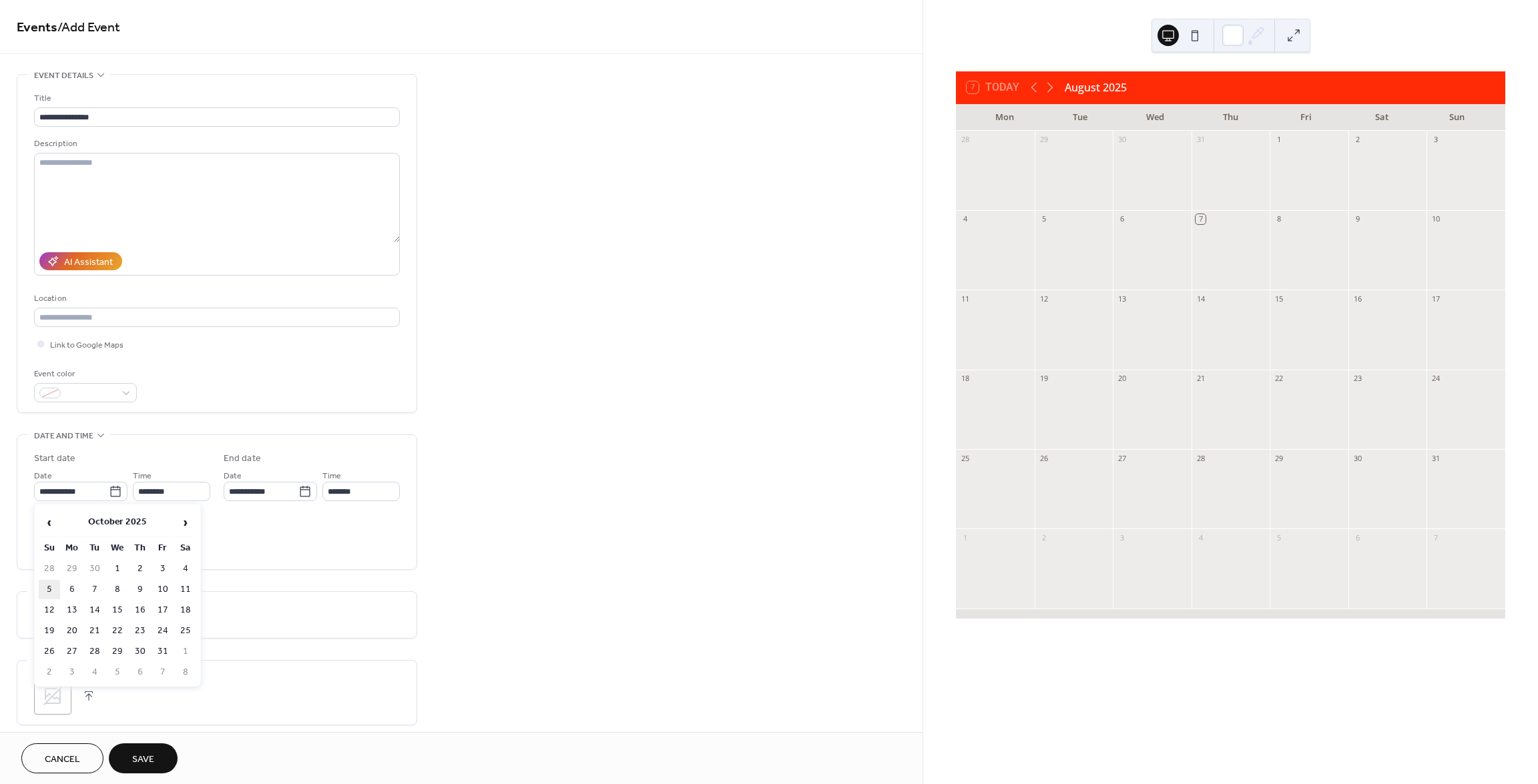 type on "**********" 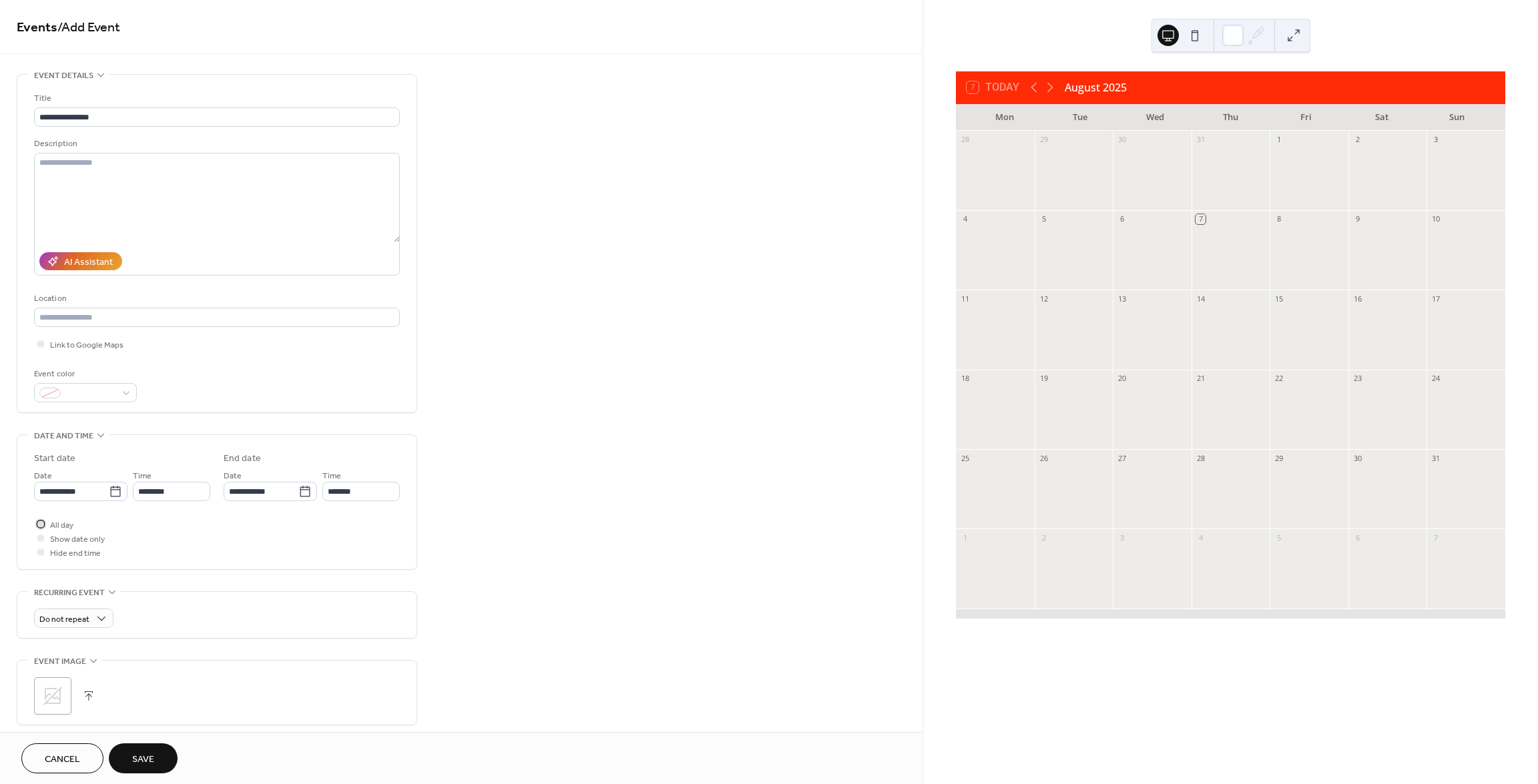 click at bounding box center (41, 524) 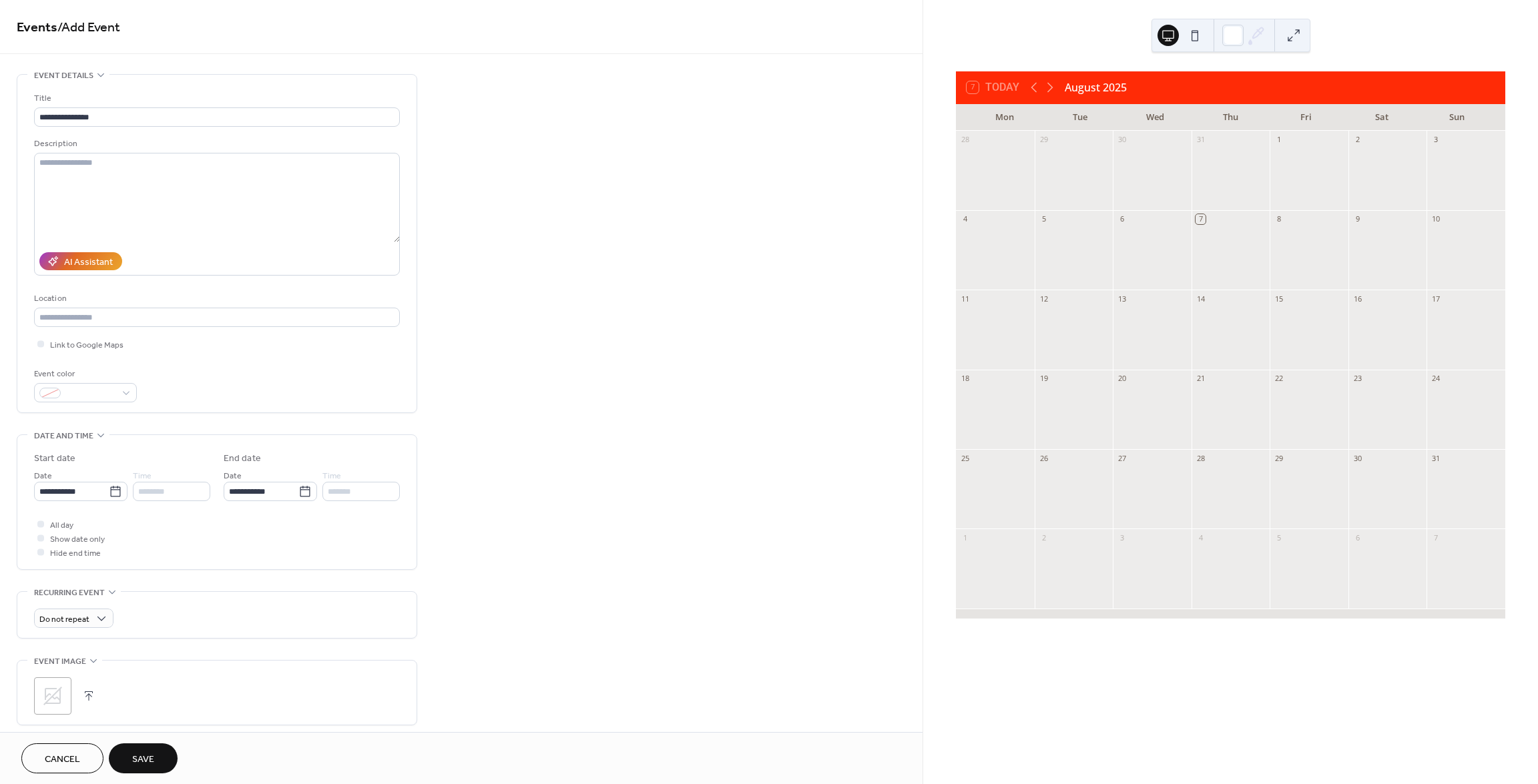 click on "Save" at bounding box center (143, 759) 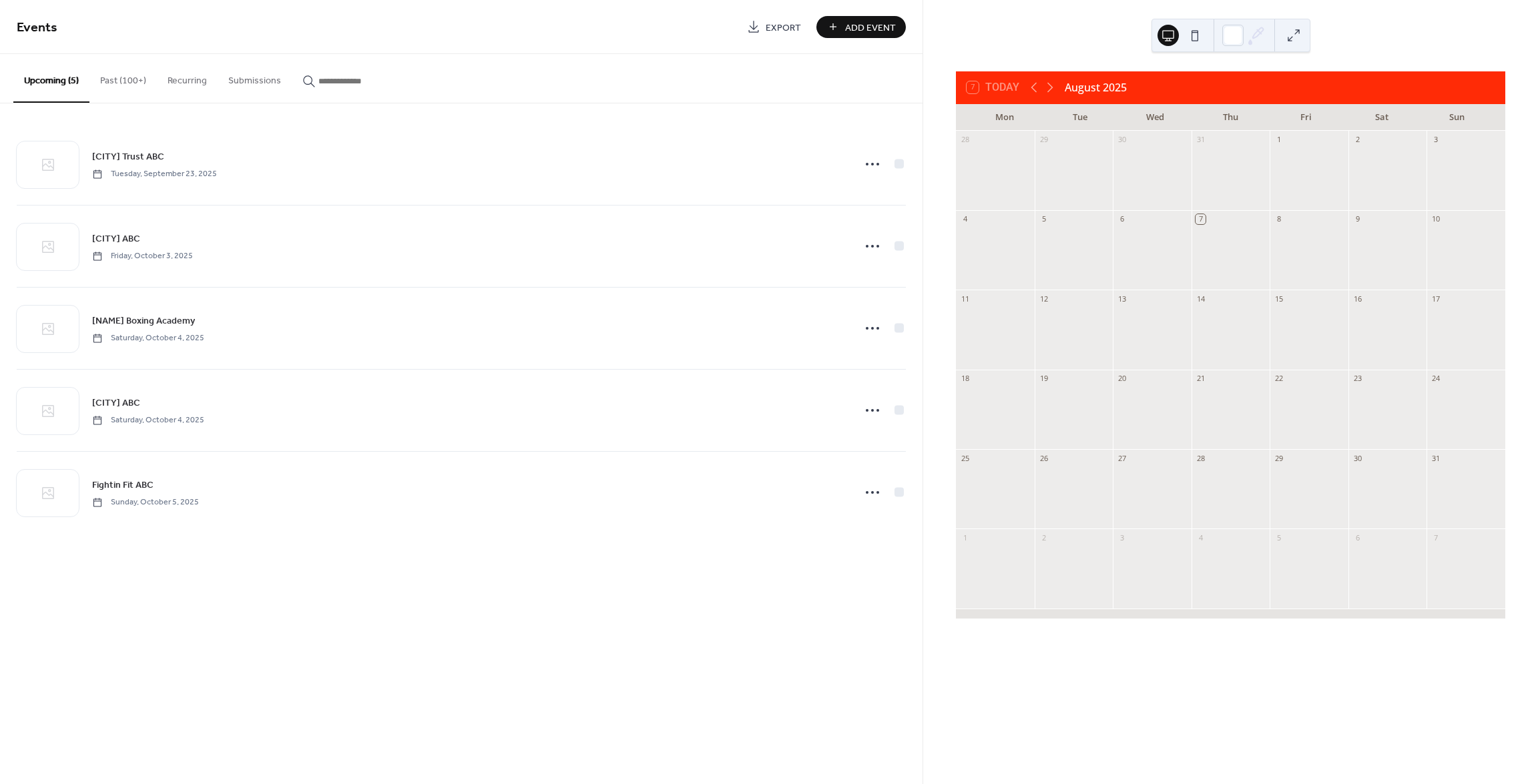 click on "Add Event" at bounding box center [870, 27] 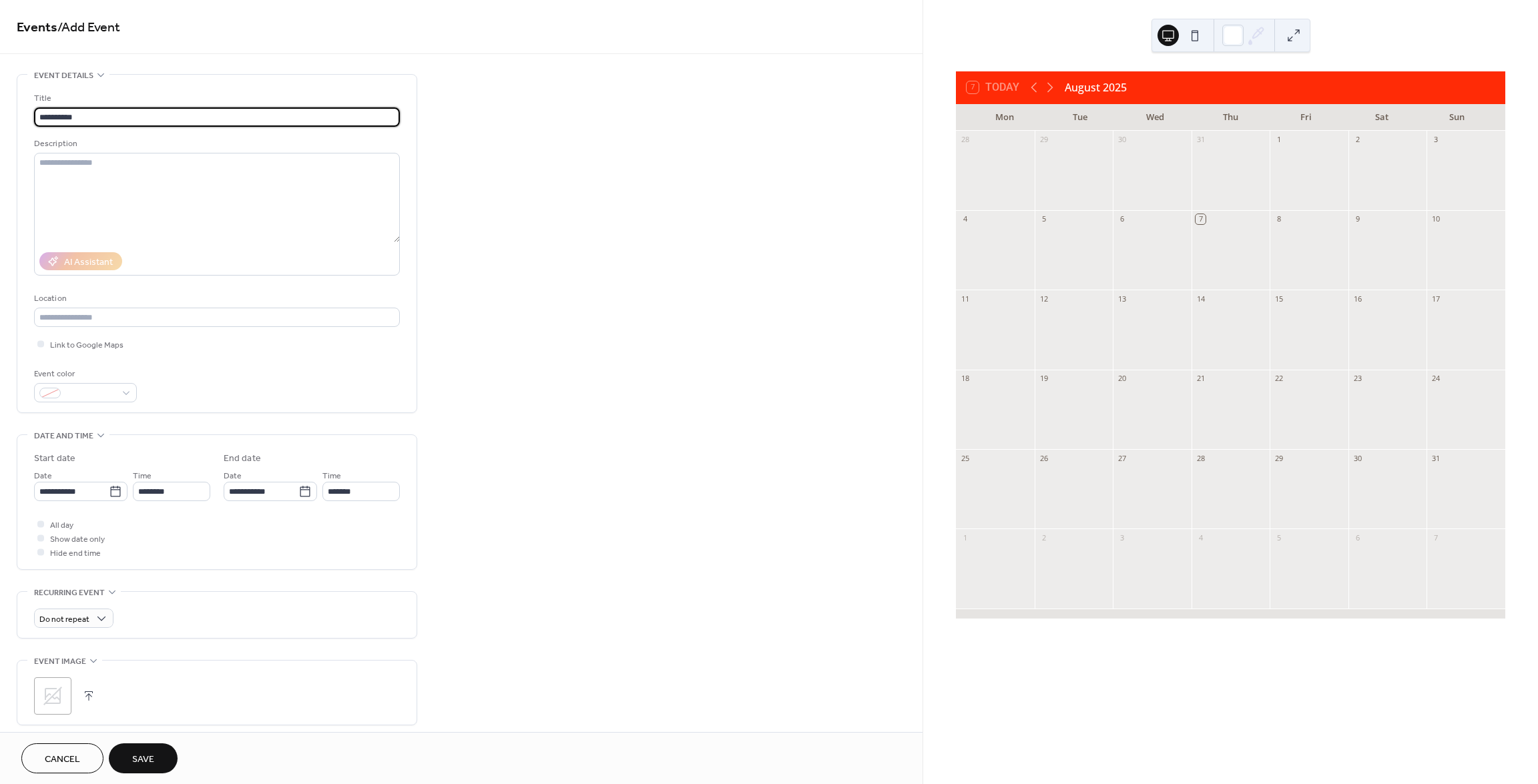 click on "**********" at bounding box center [217, 117] 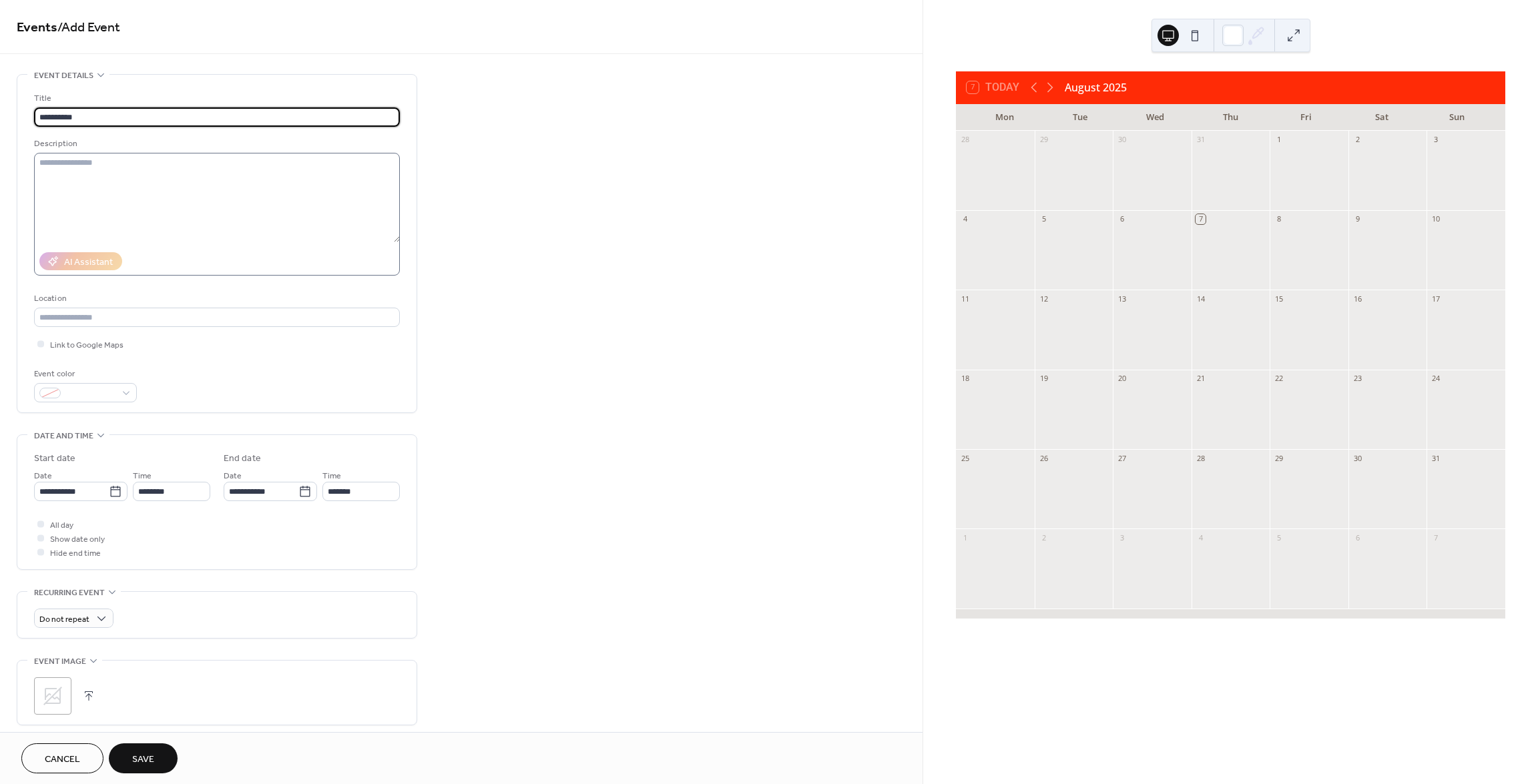 type on "**********" 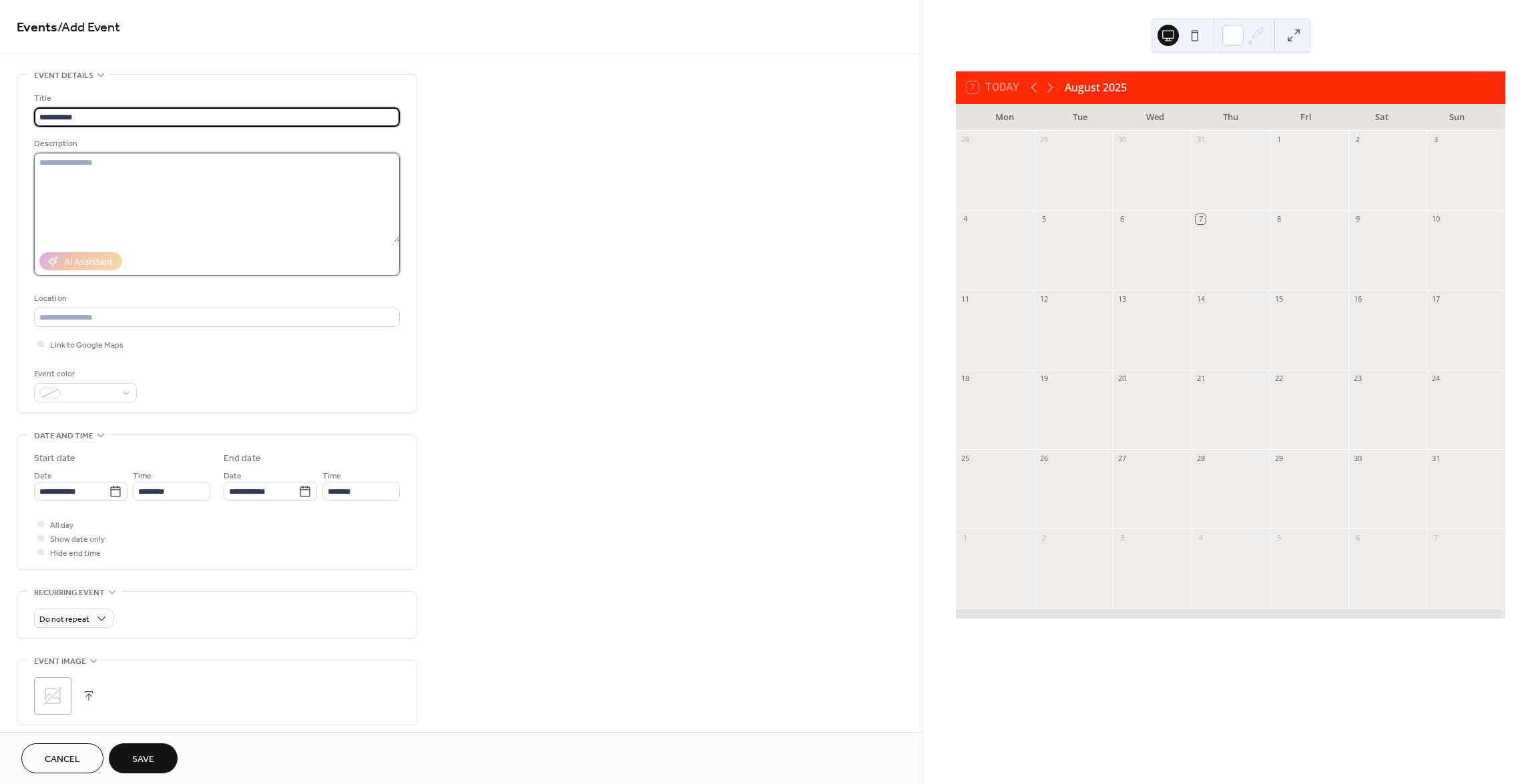 click at bounding box center (217, 198) 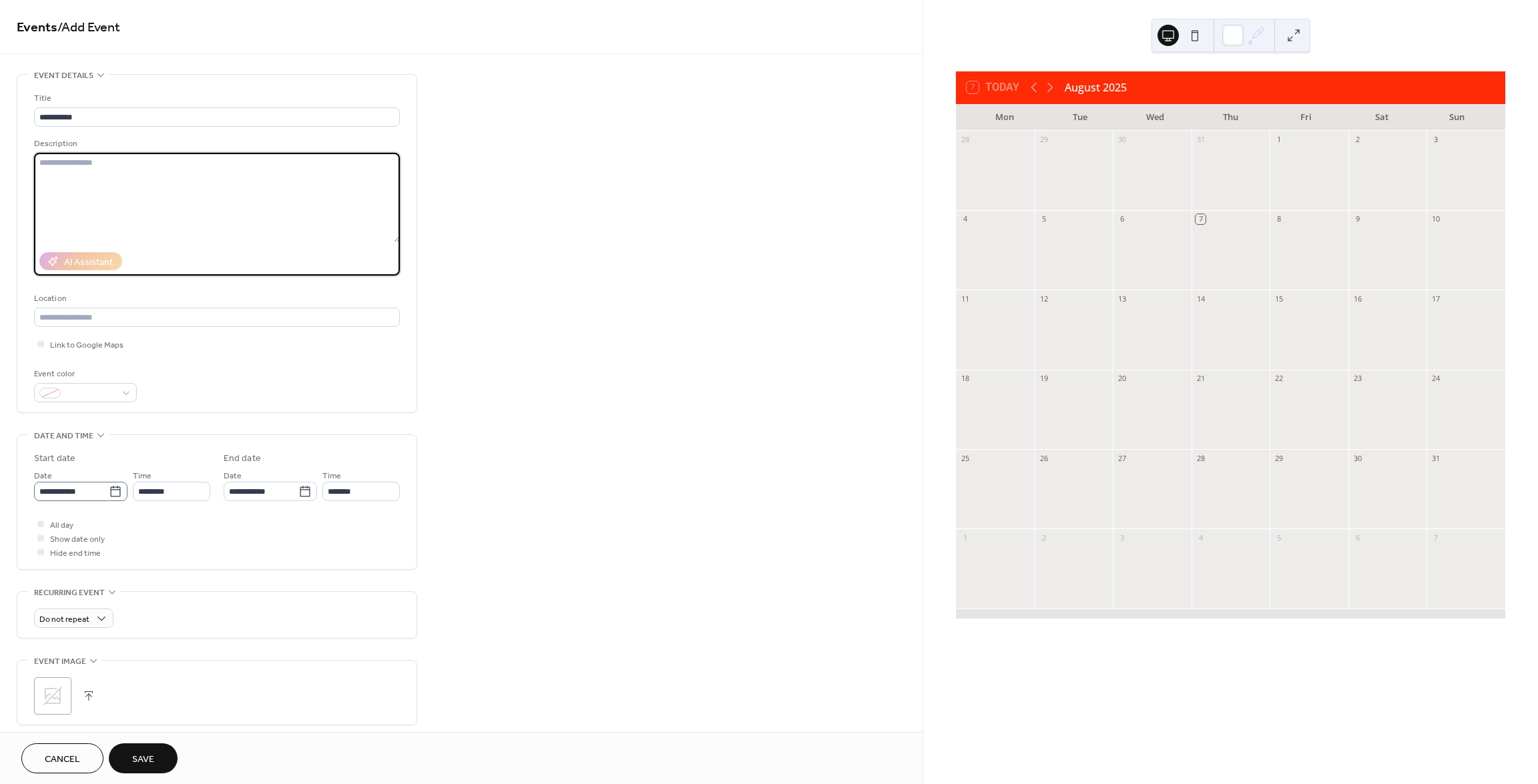 click 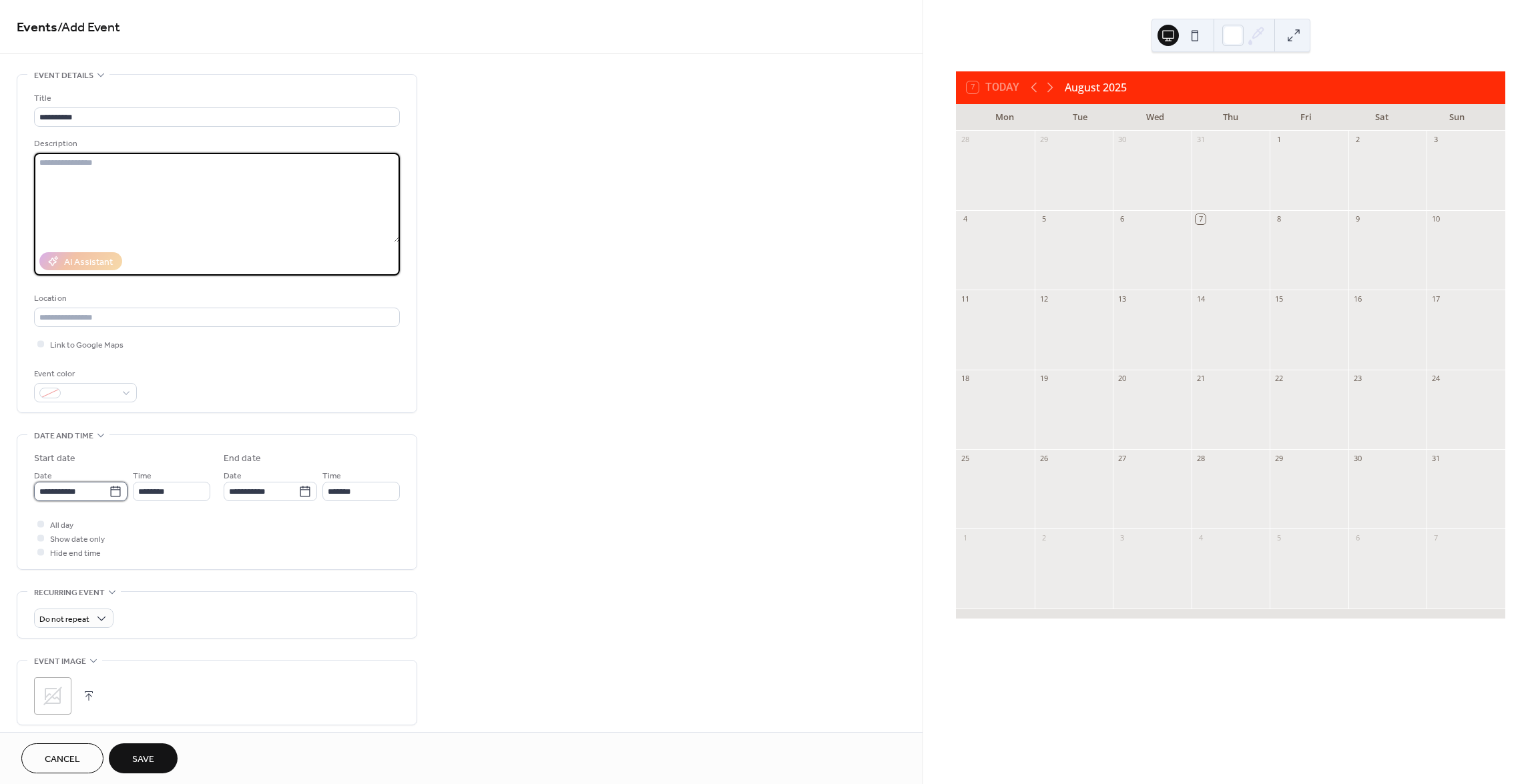 click on "**********" at bounding box center (71, 491) 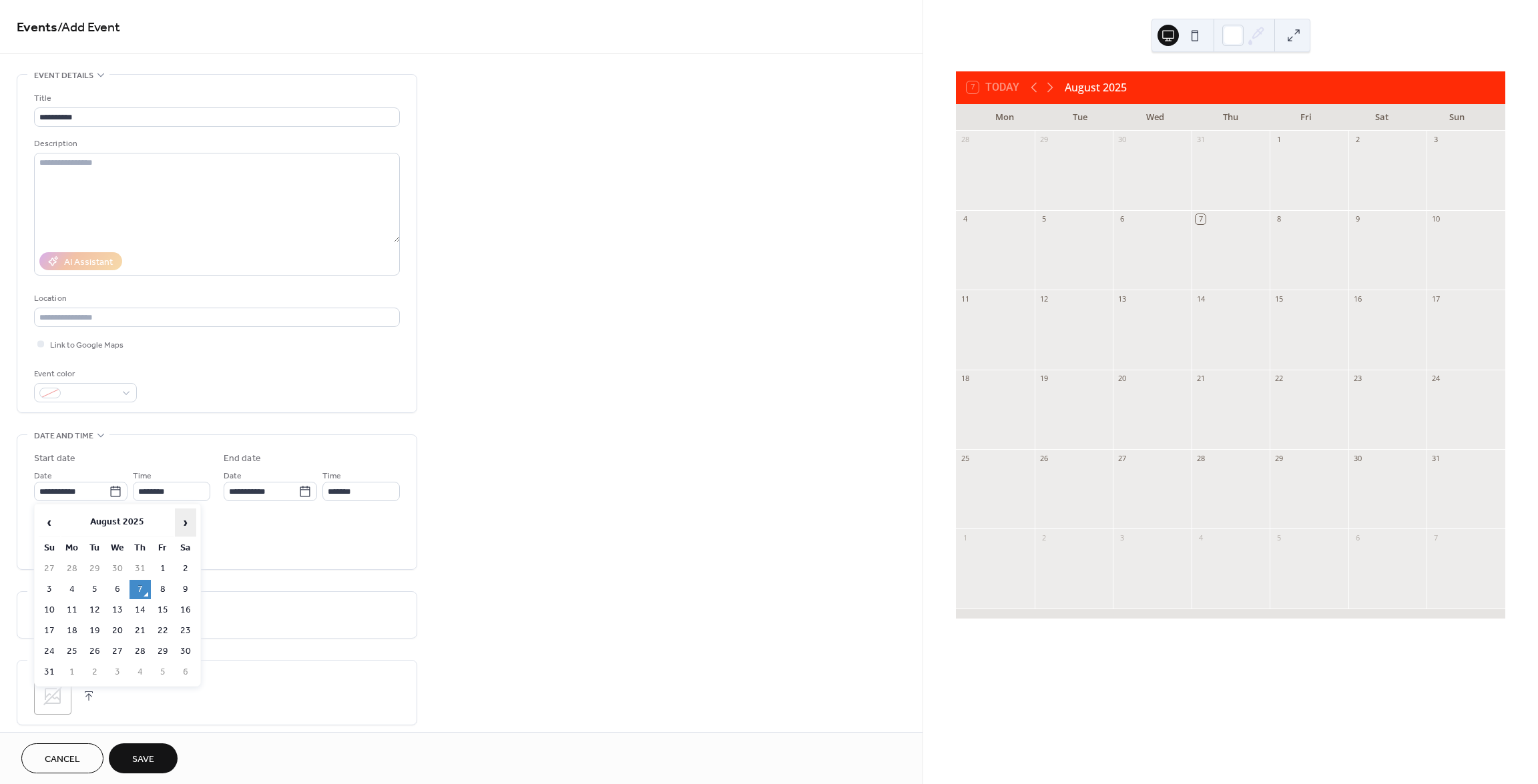 click on "›" at bounding box center (186, 522) 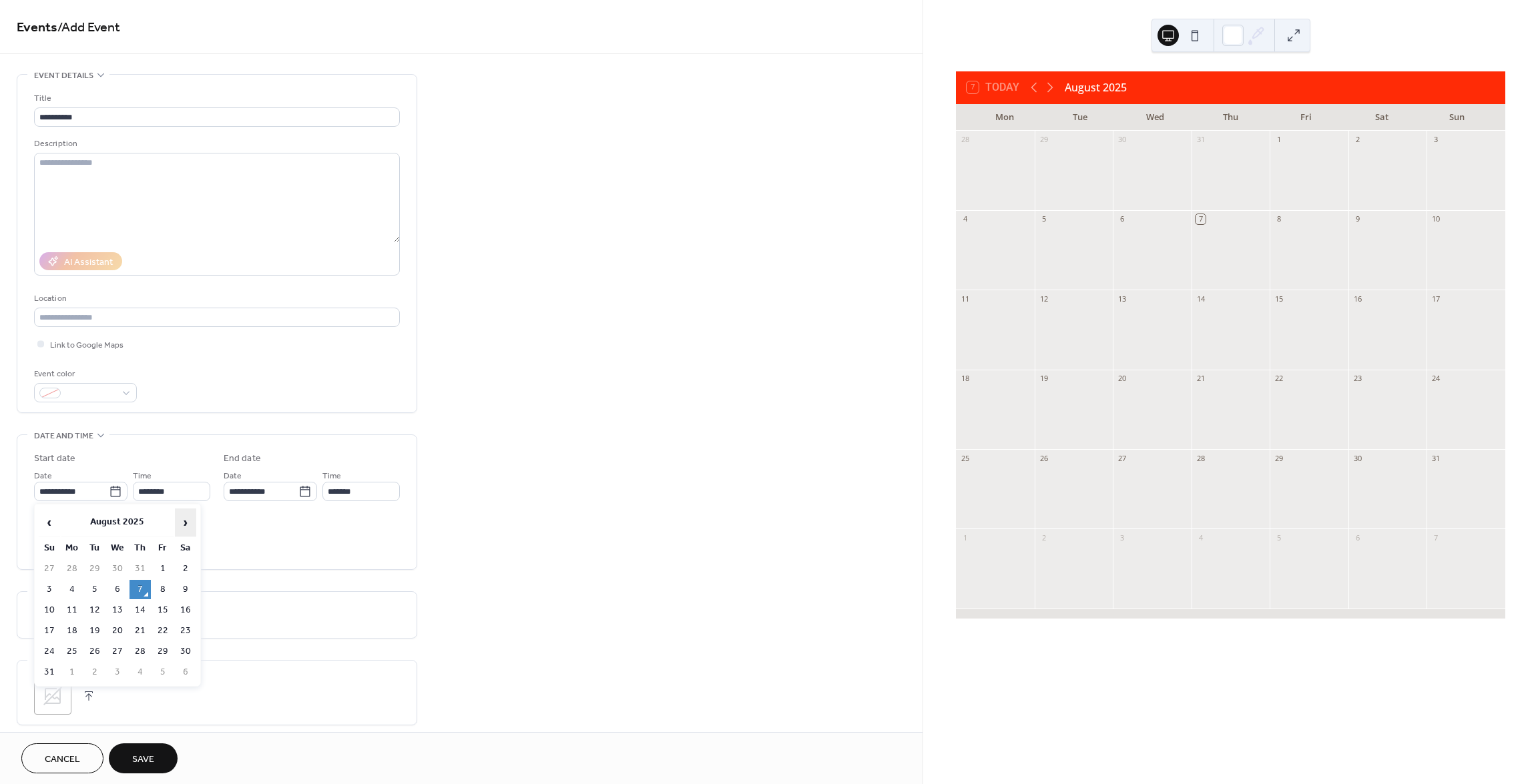 click on "›" at bounding box center [186, 522] 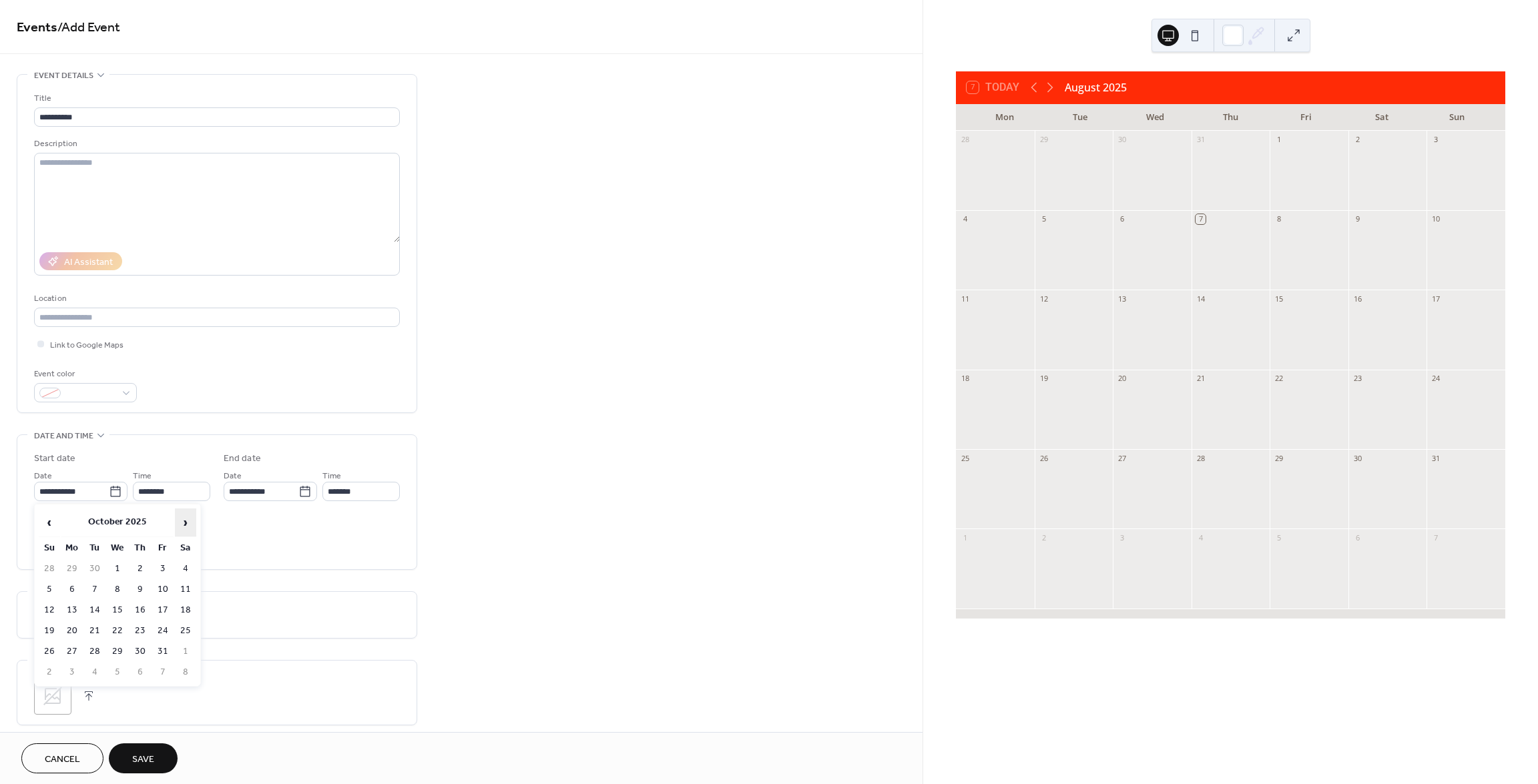 click on "›" at bounding box center [186, 522] 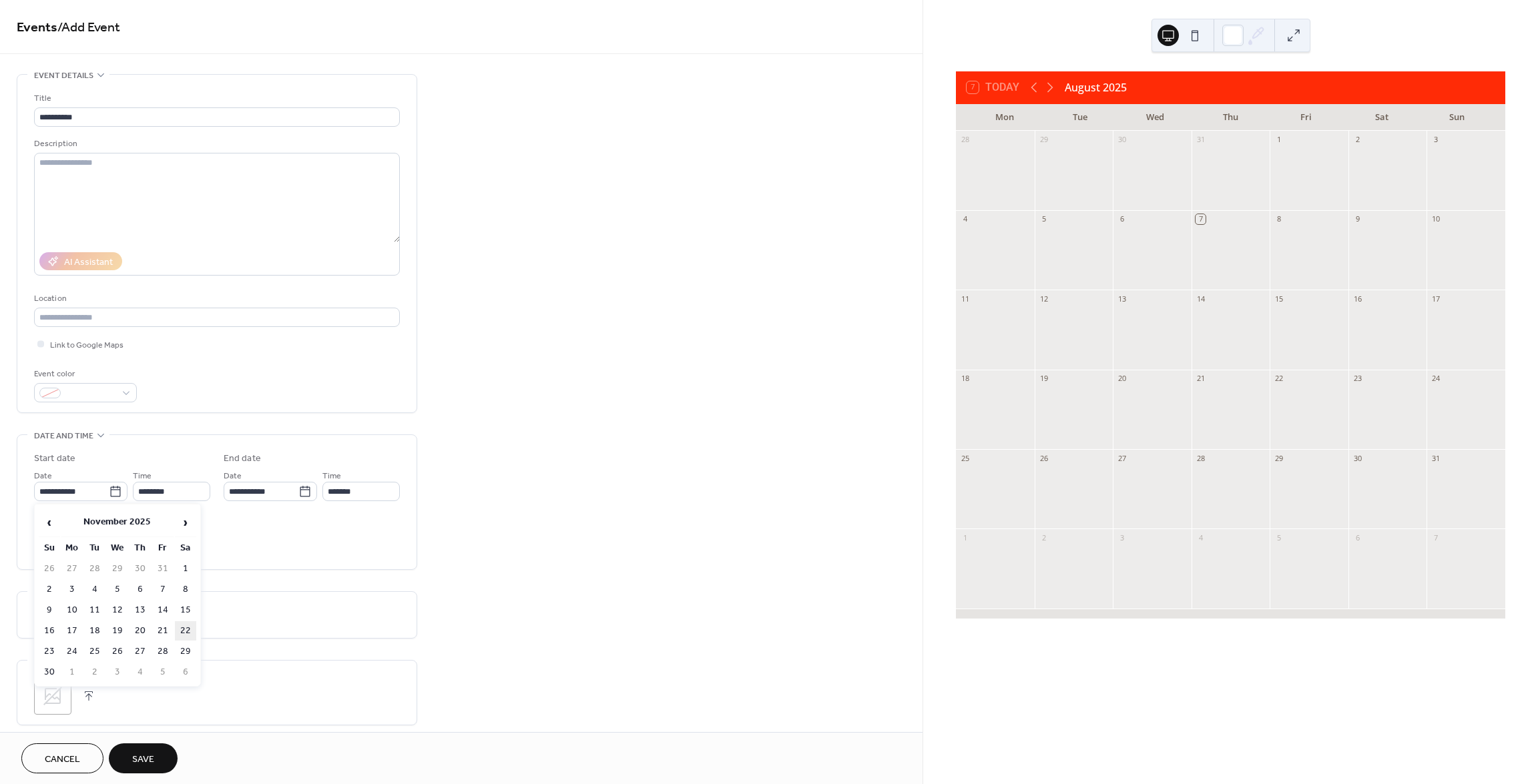 click on "22" at bounding box center [186, 631] 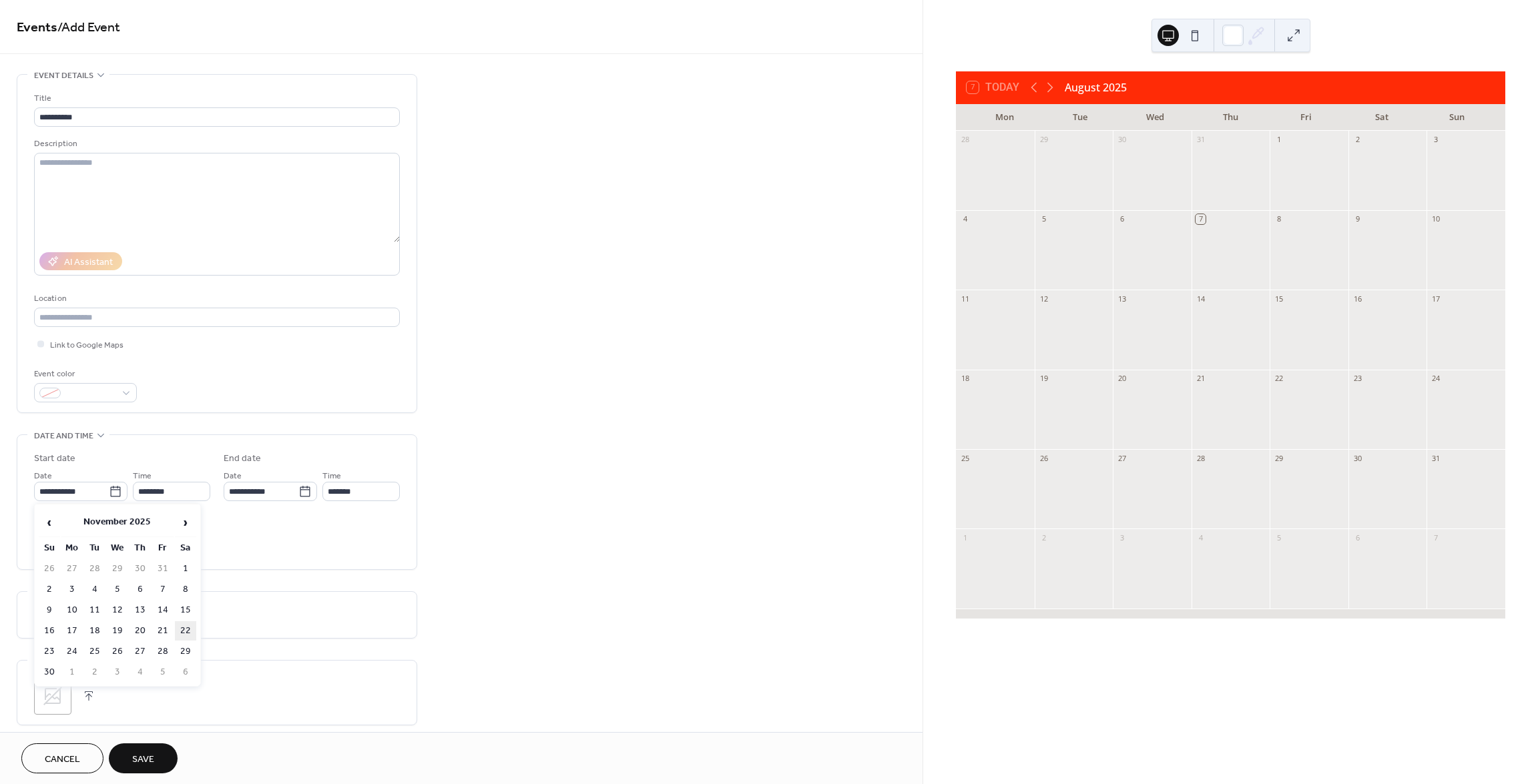 type on "**********" 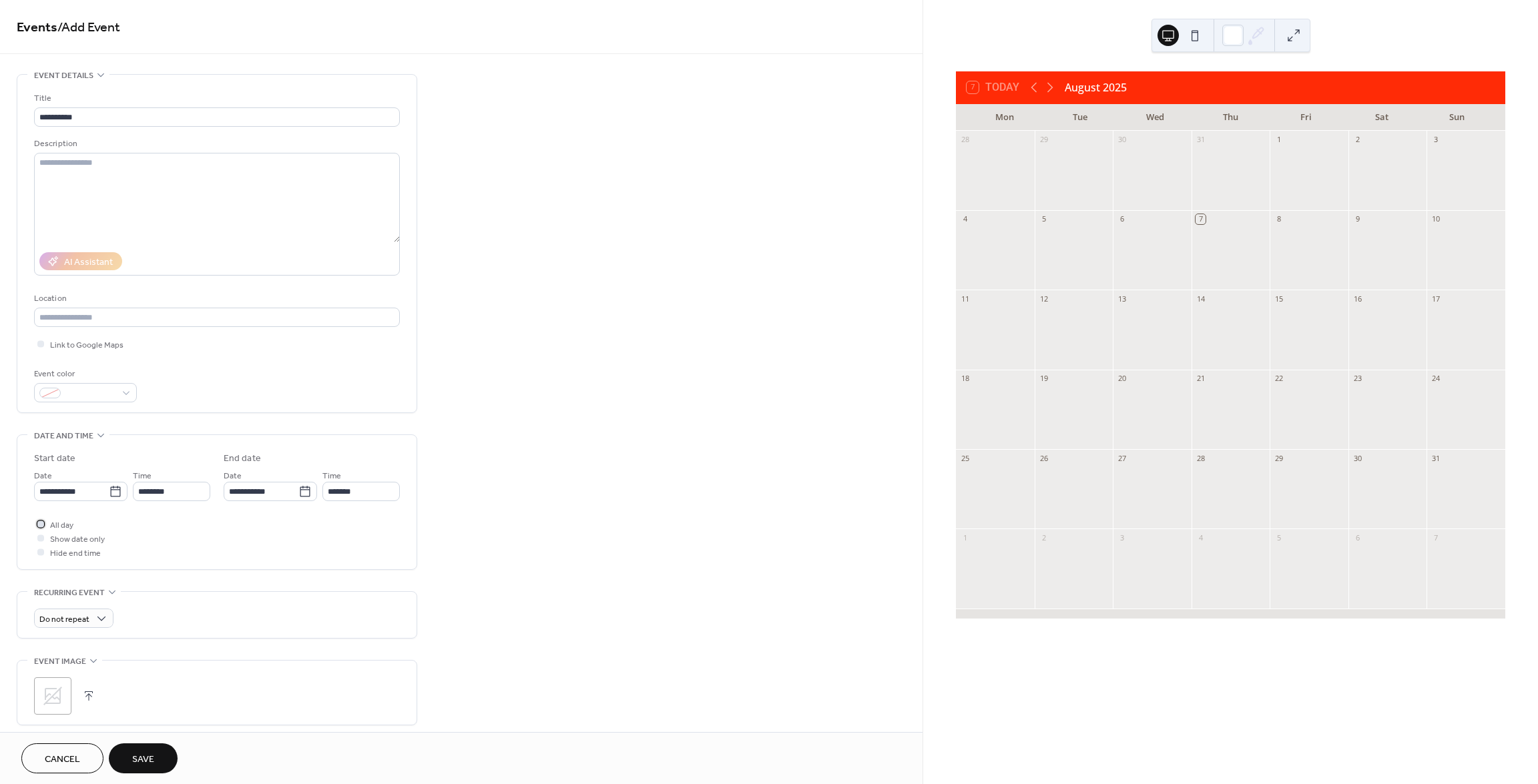 click at bounding box center [41, 524] 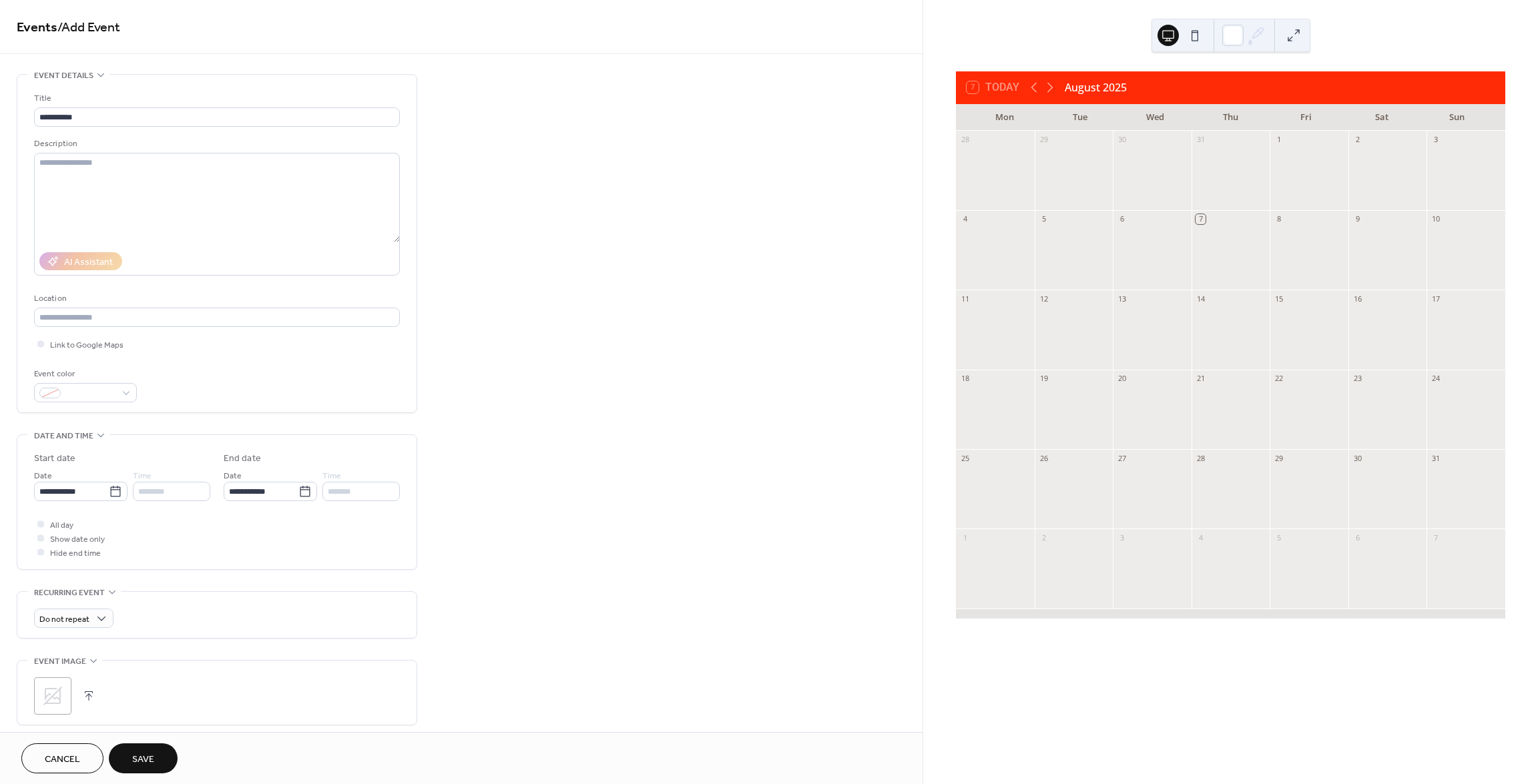 click on "Save" at bounding box center [143, 759] 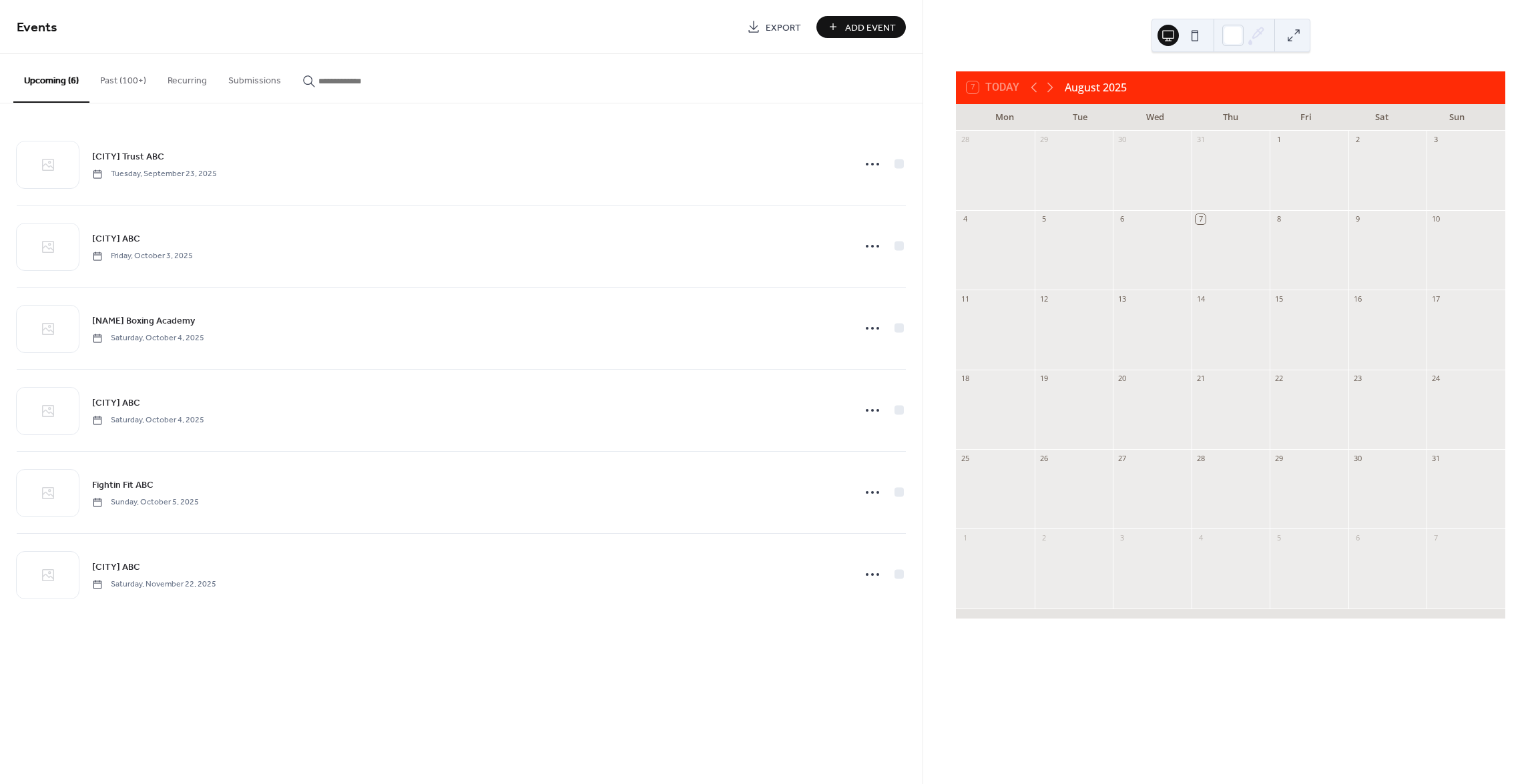 click on "Add Event" at bounding box center [870, 27] 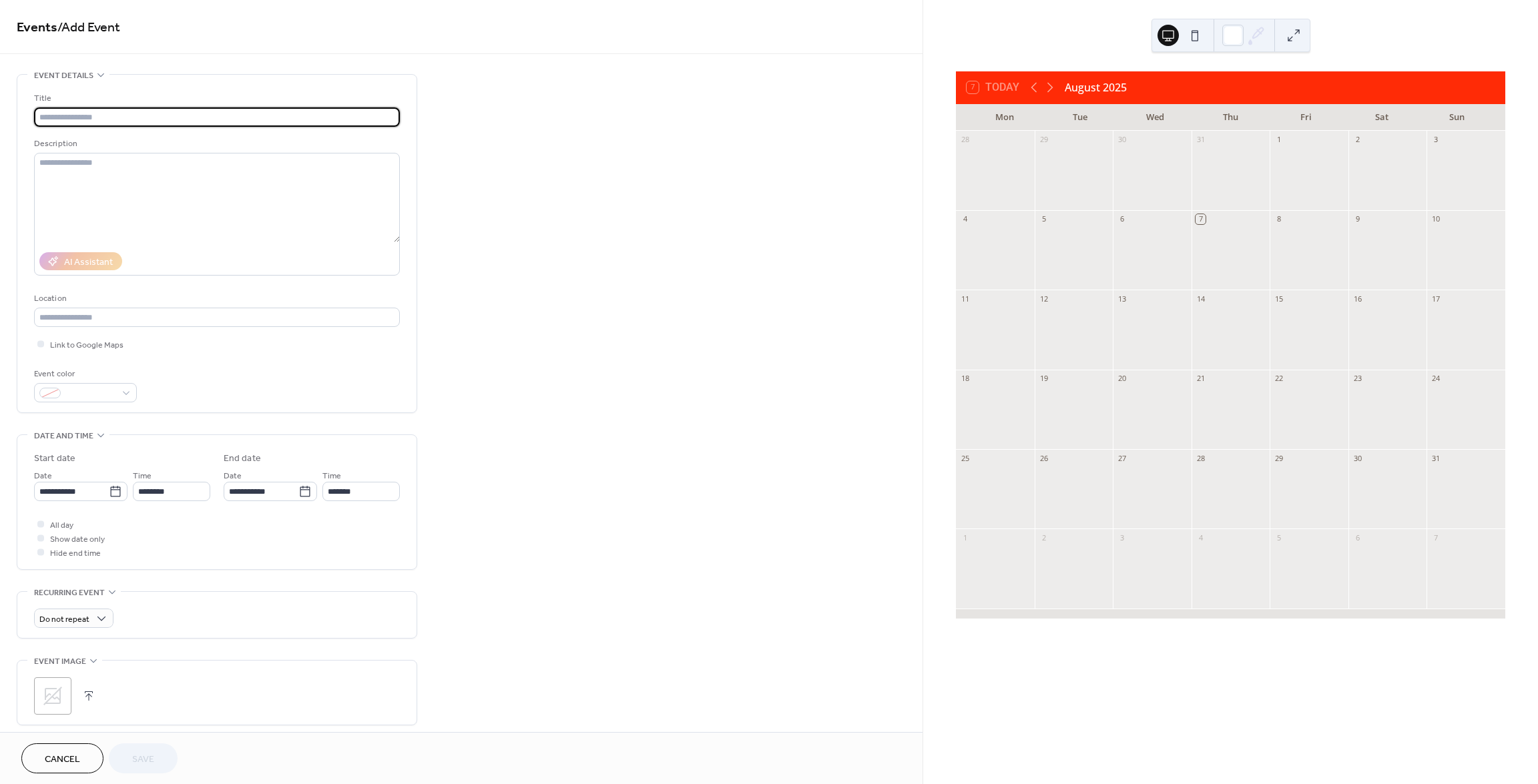 click at bounding box center (217, 117) 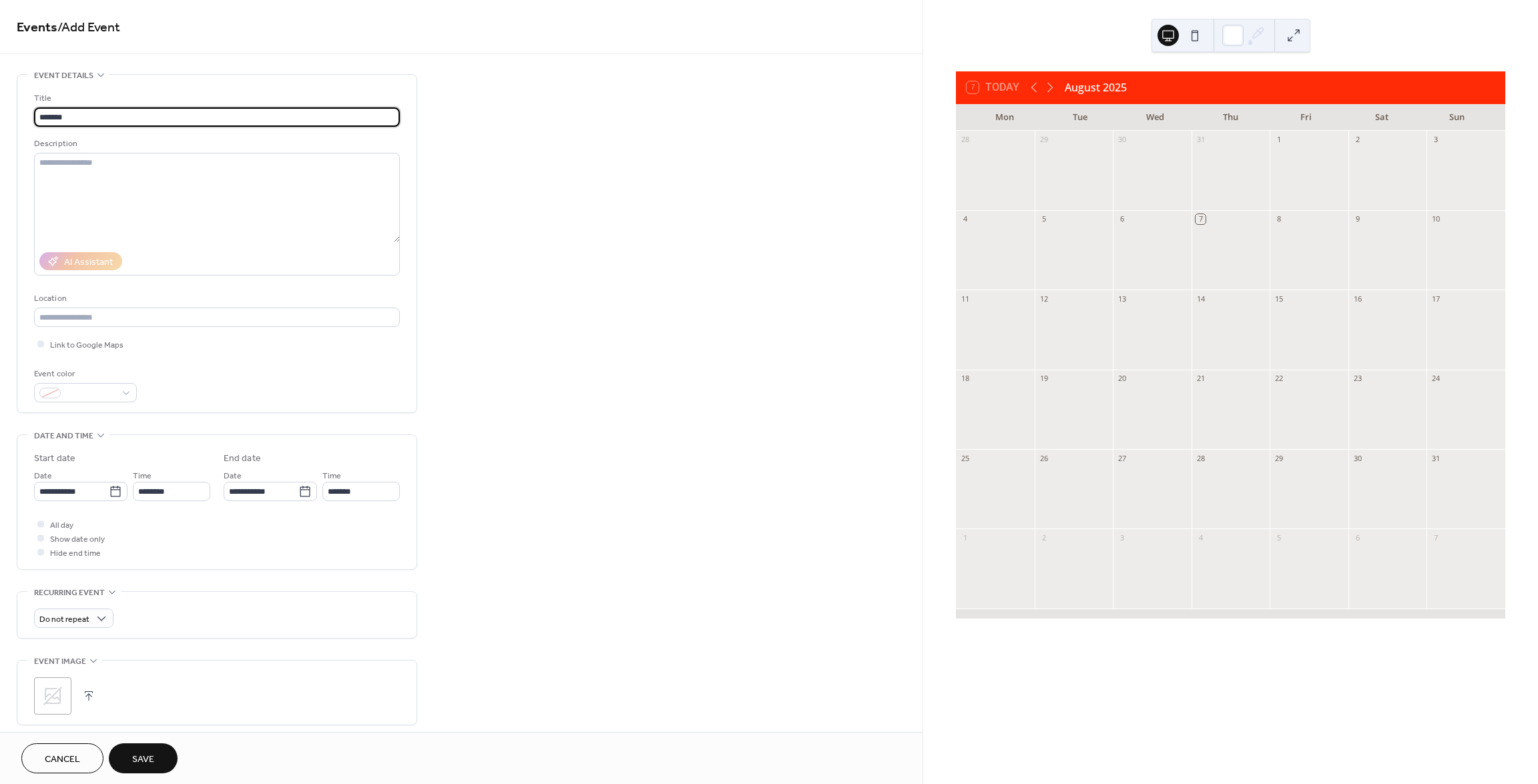 click on "******" at bounding box center (217, 117) 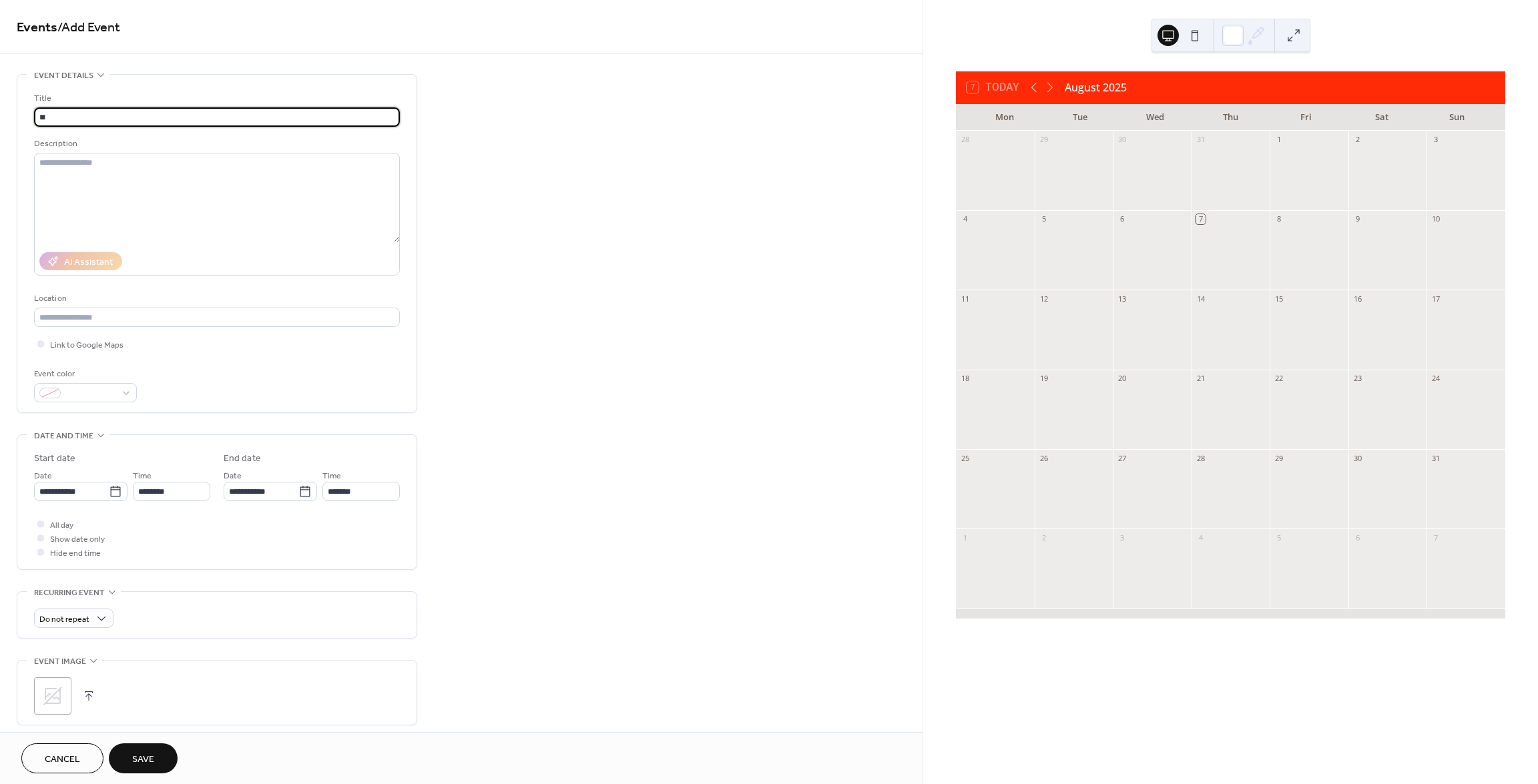 type on "*" 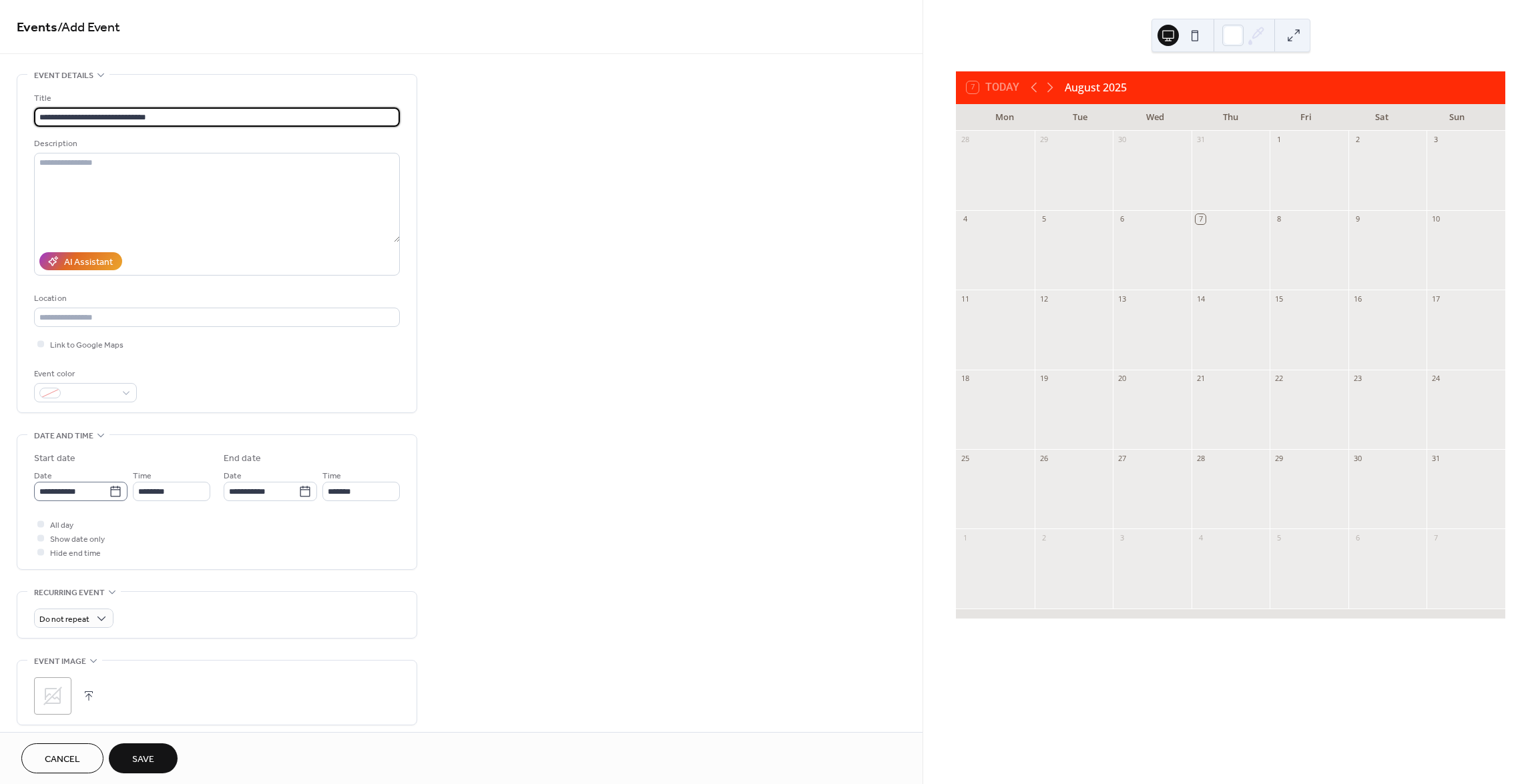 type on "**********" 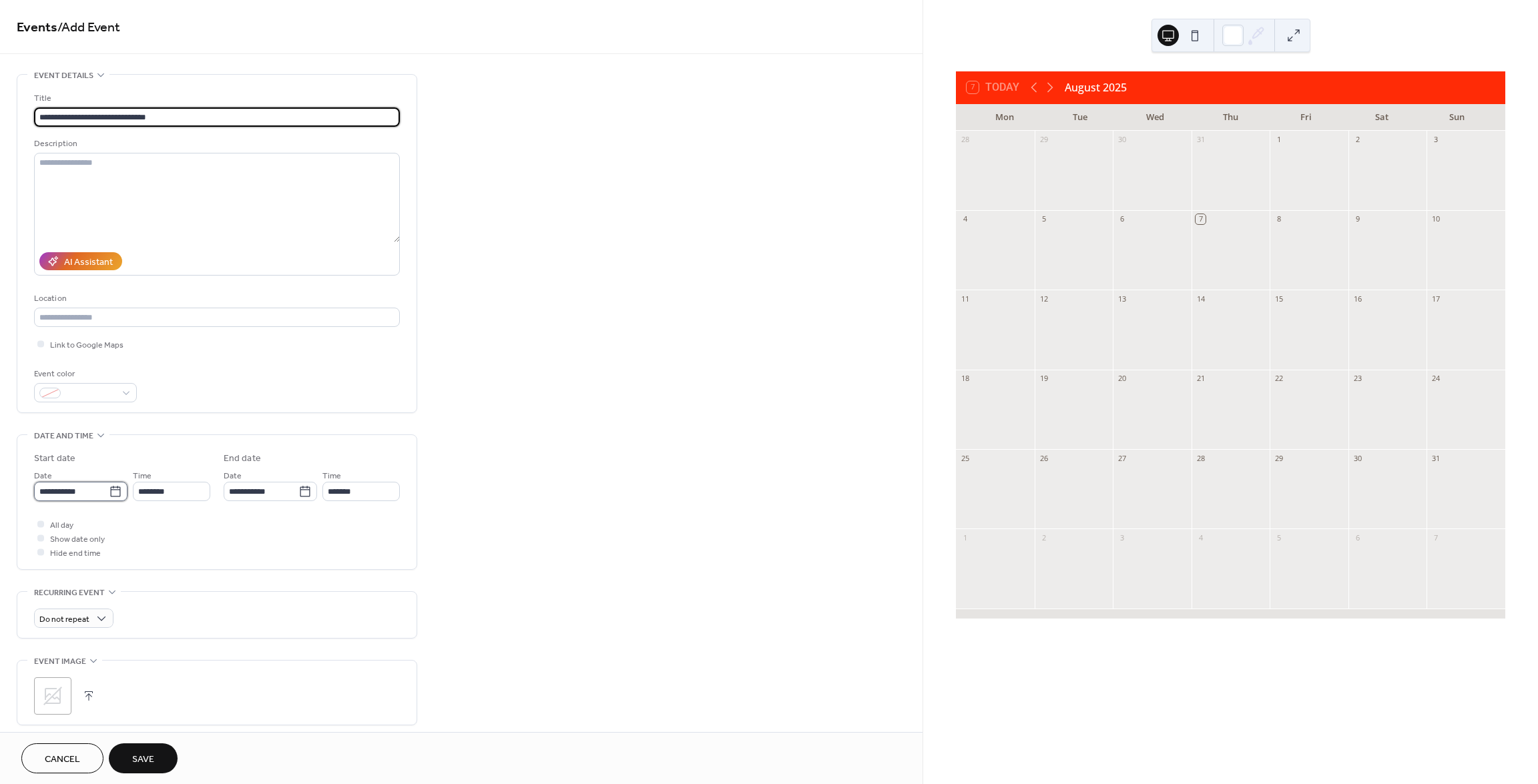 click on "**********" at bounding box center [71, 491] 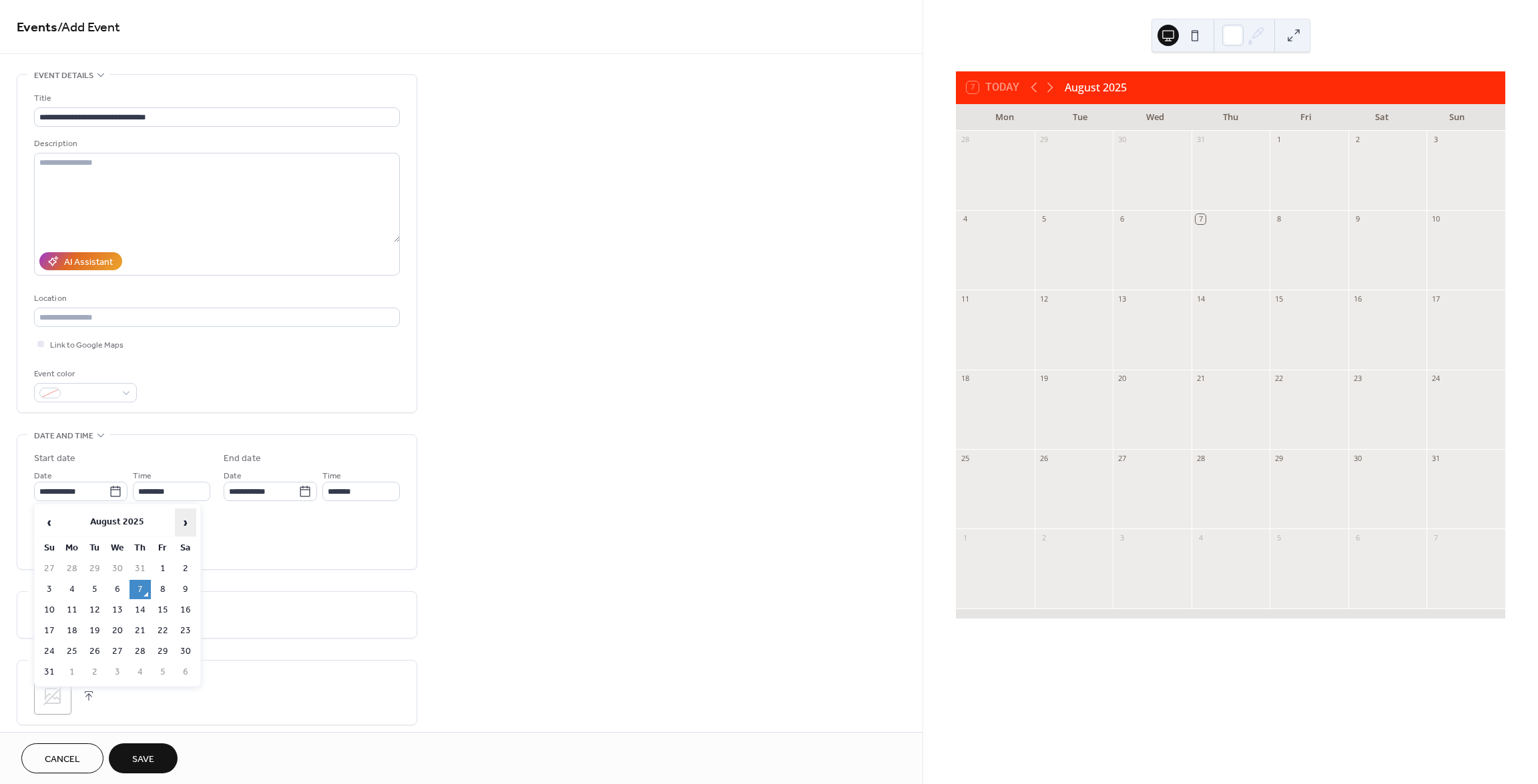 click on "›" at bounding box center [186, 522] 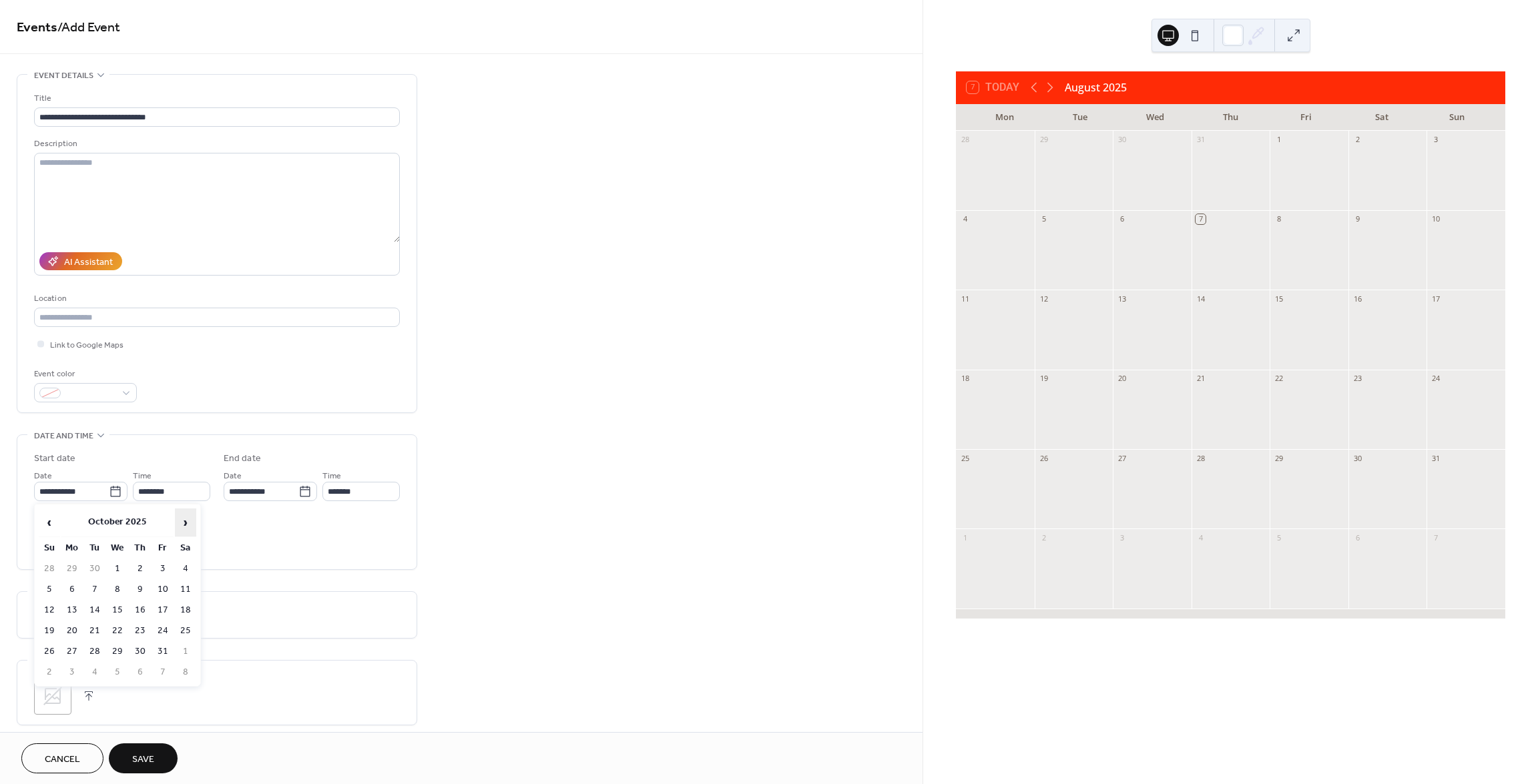 click on "›" at bounding box center [186, 522] 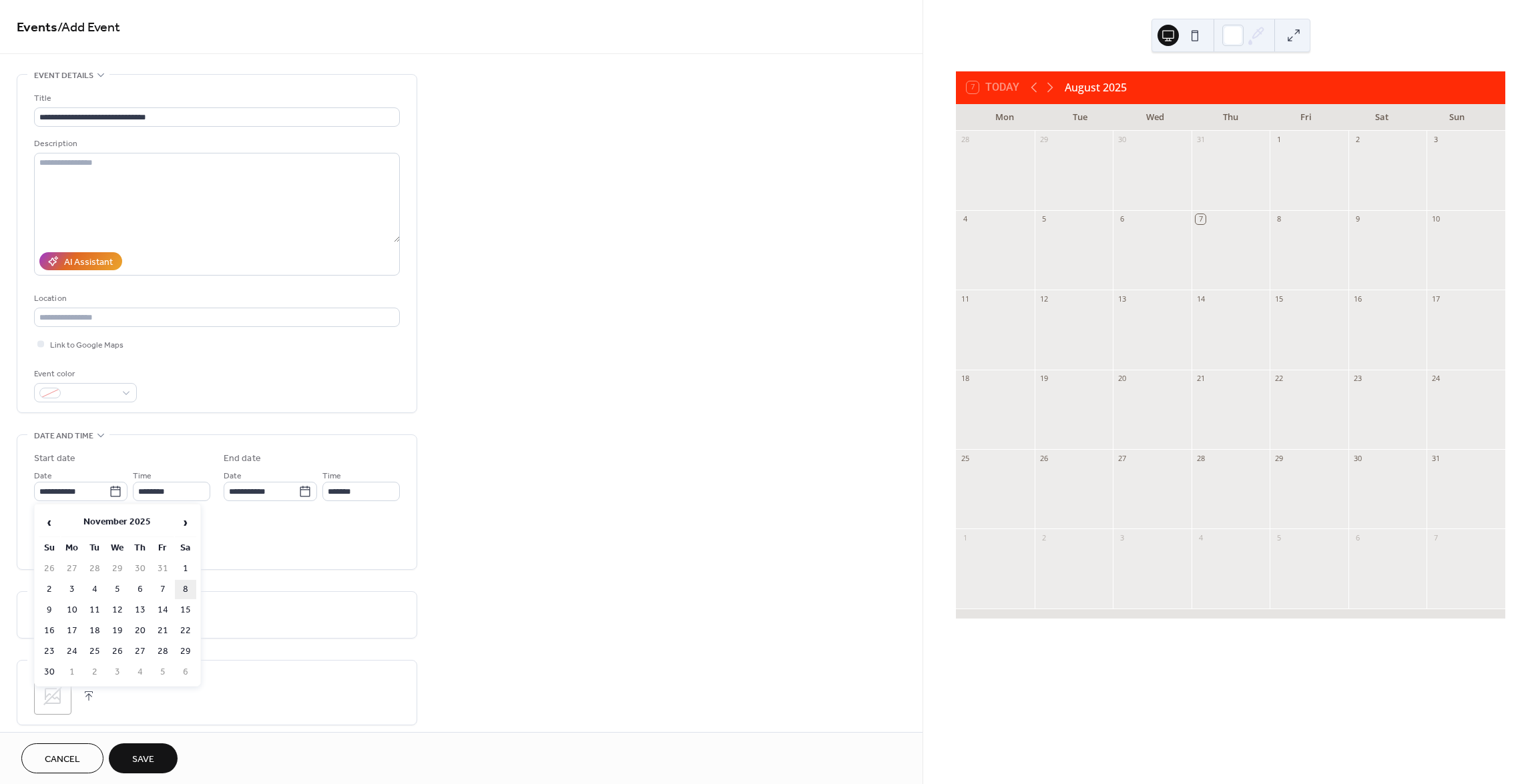 click on "8" at bounding box center [186, 589] 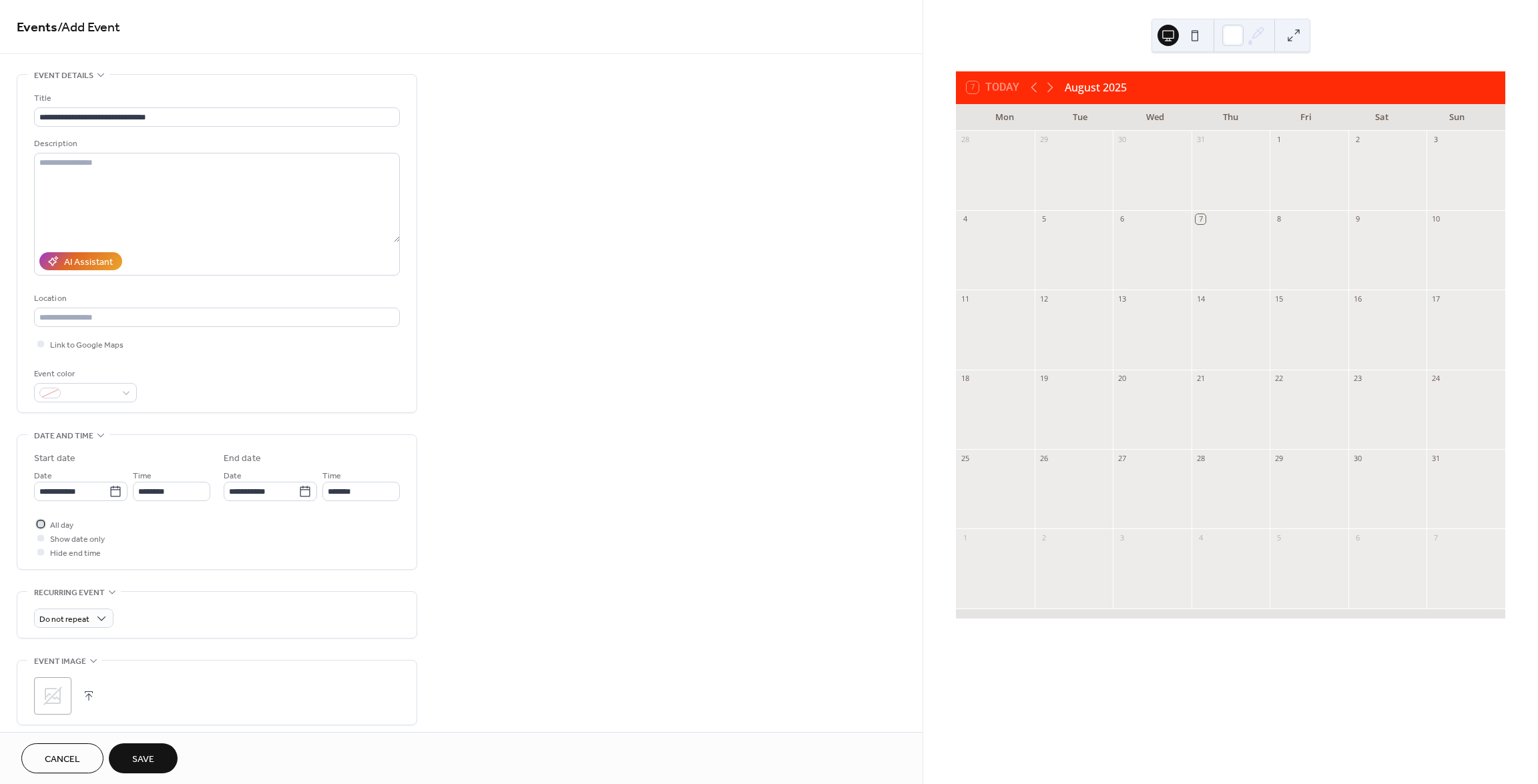 click at bounding box center (41, 524) 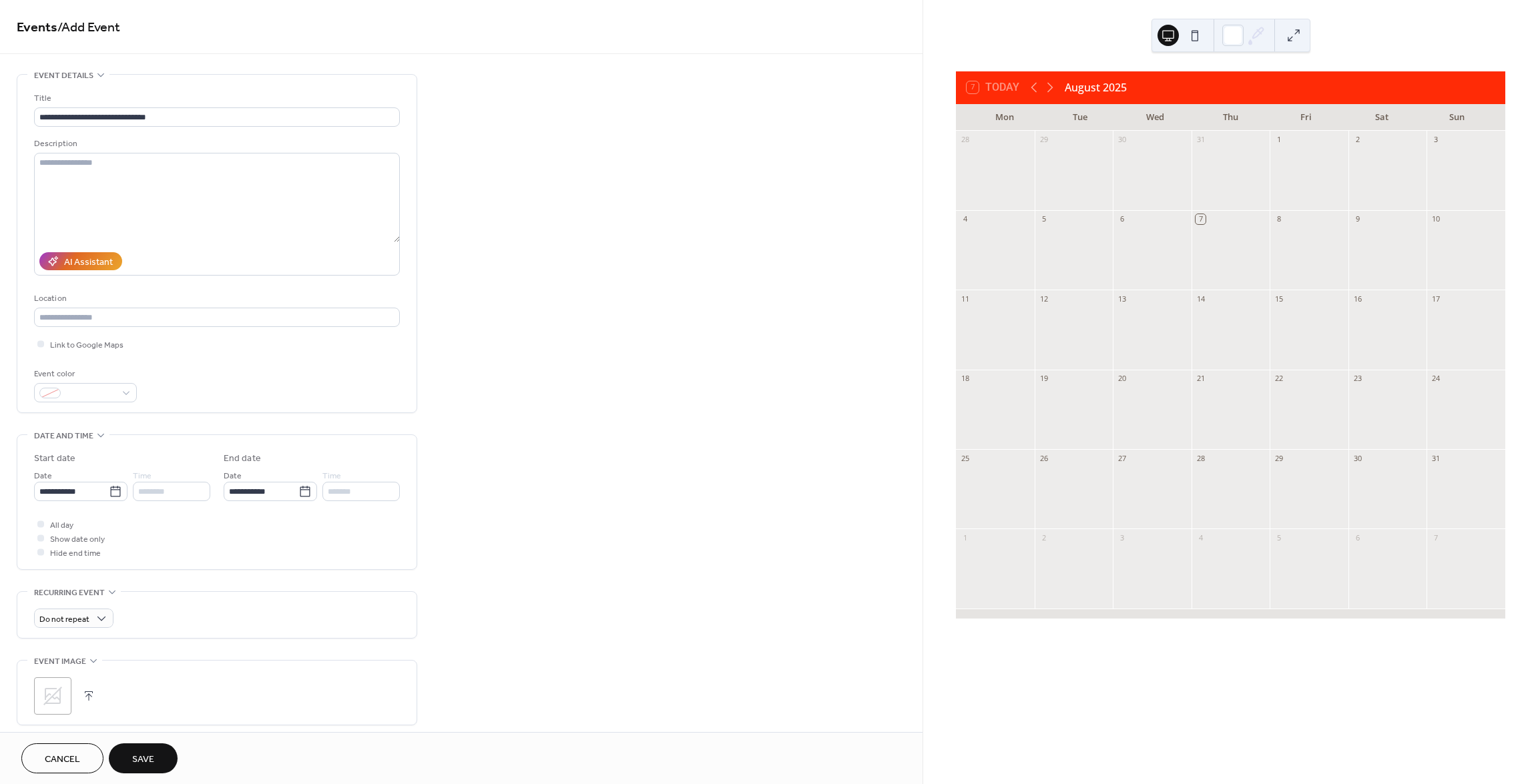 click on "Save" at bounding box center (143, 758) 